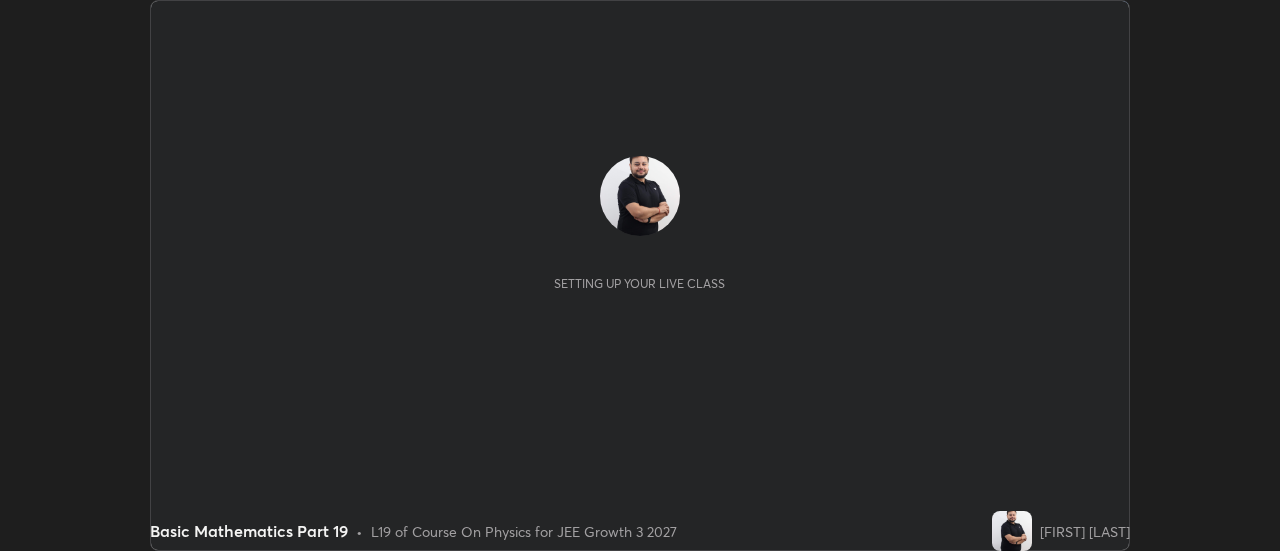 scroll, scrollTop: 0, scrollLeft: 0, axis: both 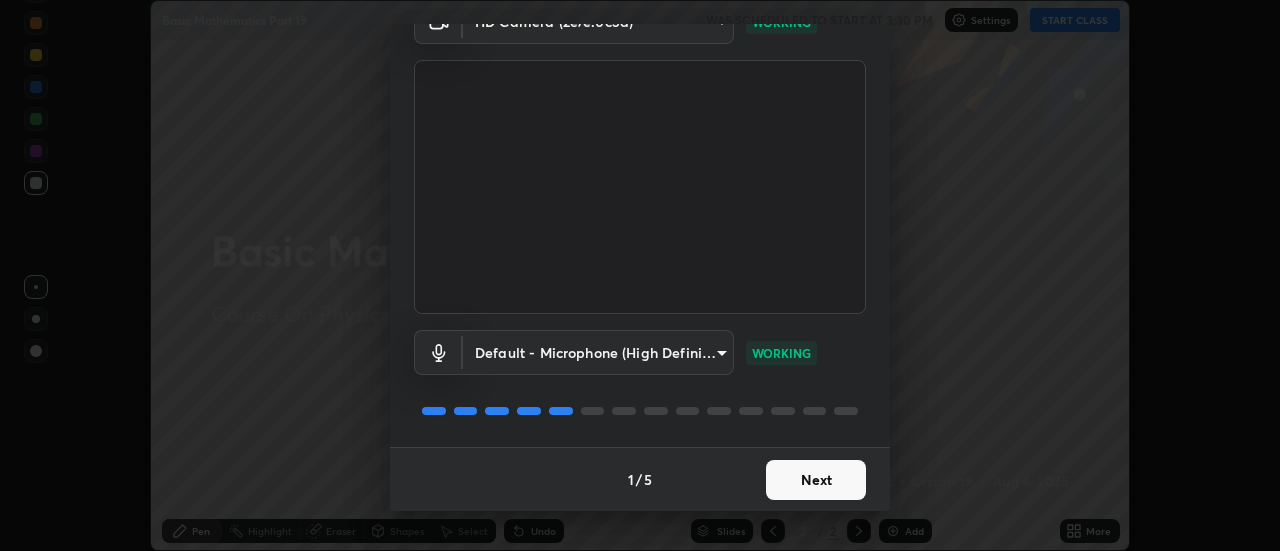 click on "Next" at bounding box center (816, 480) 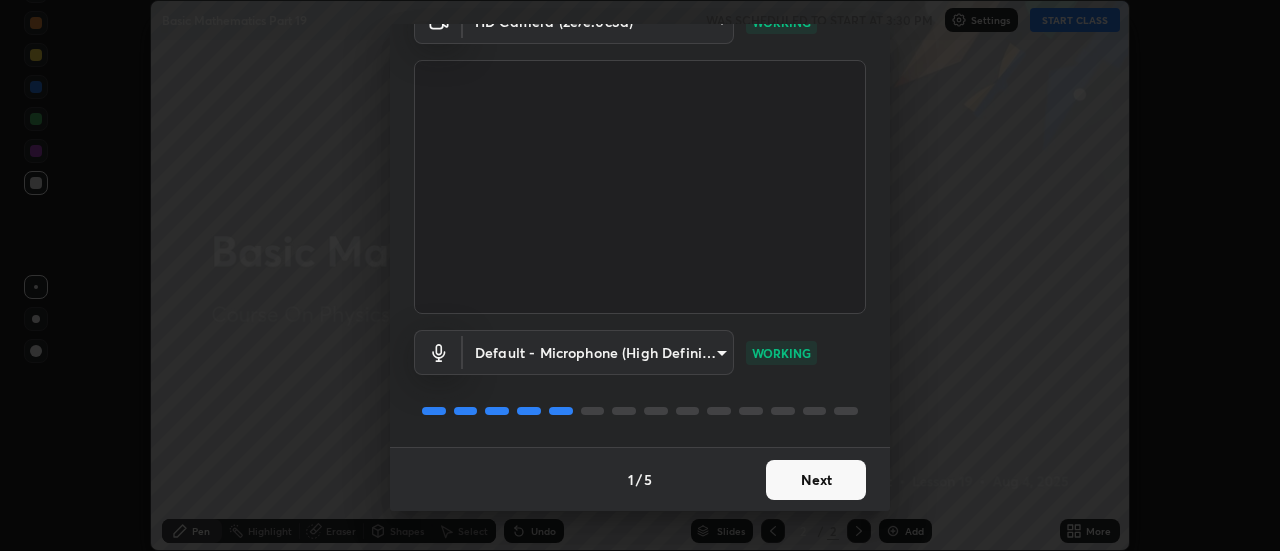 scroll, scrollTop: 0, scrollLeft: 0, axis: both 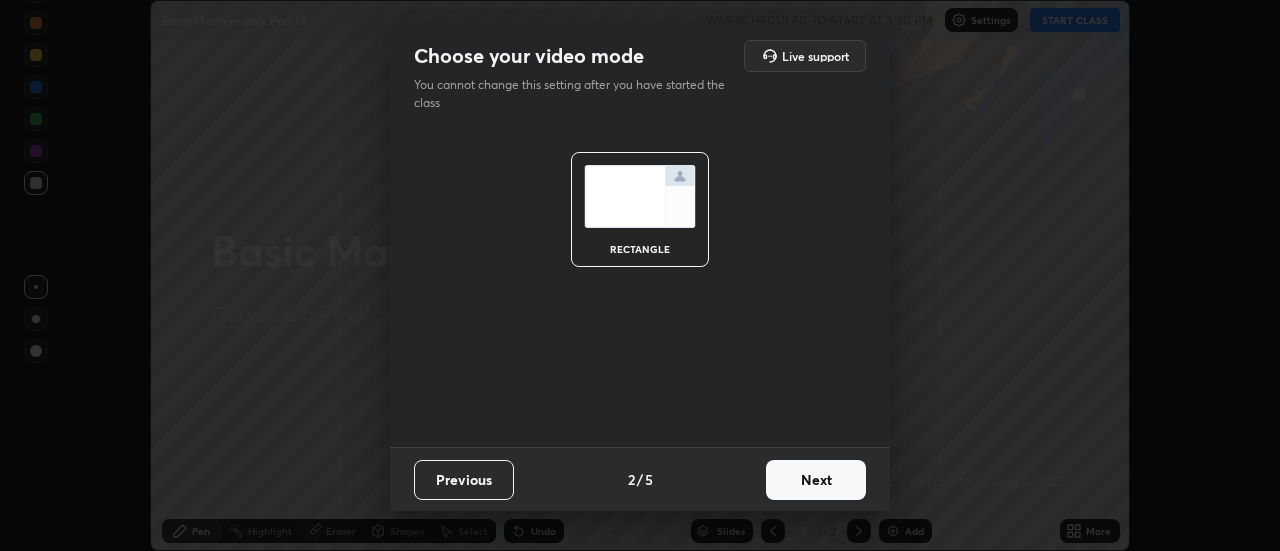 click on "Next" at bounding box center [816, 480] 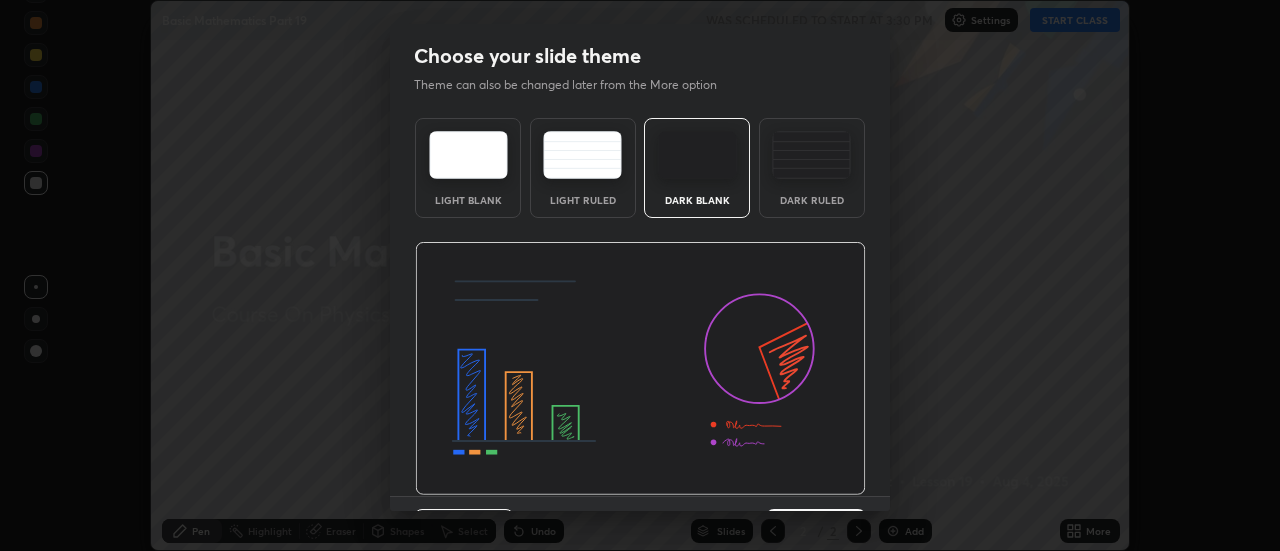 scroll, scrollTop: 49, scrollLeft: 0, axis: vertical 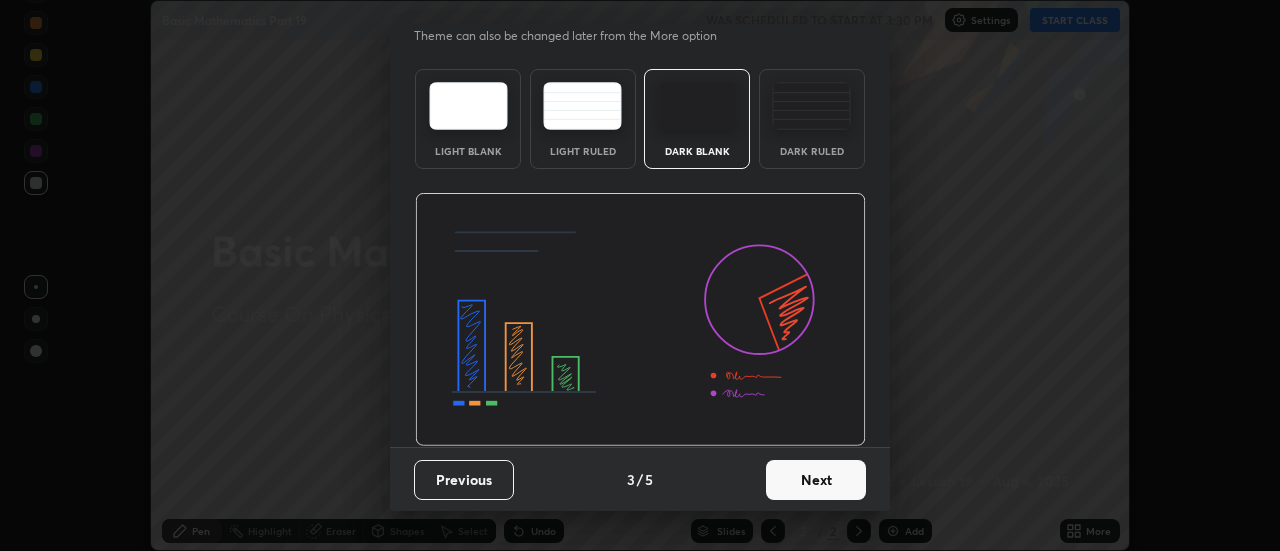 click on "Next" at bounding box center [816, 480] 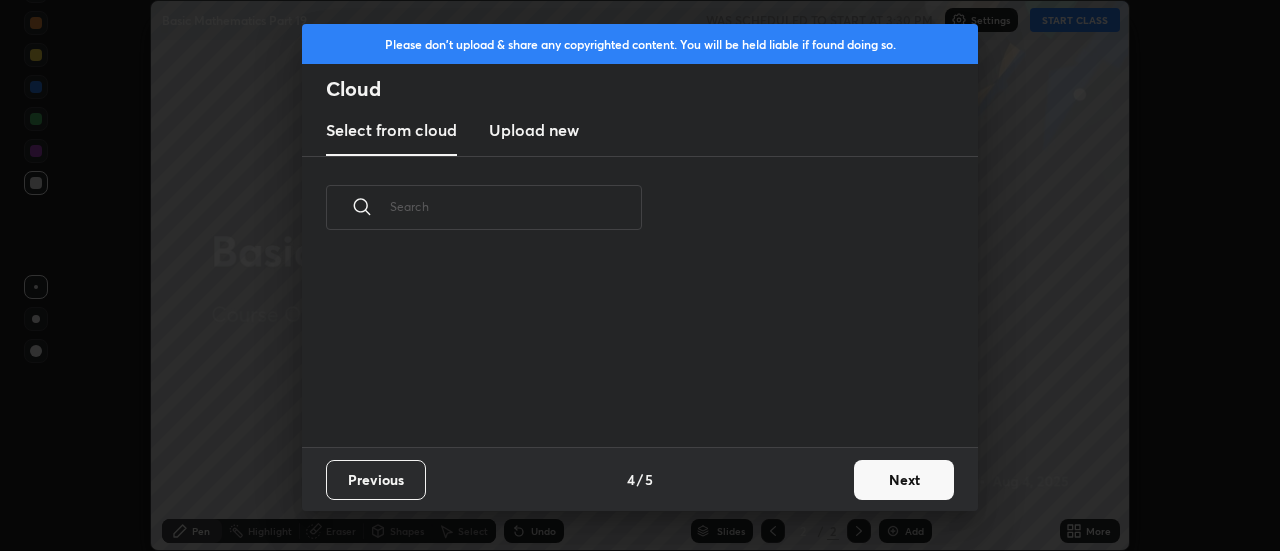 scroll, scrollTop: 0, scrollLeft: 0, axis: both 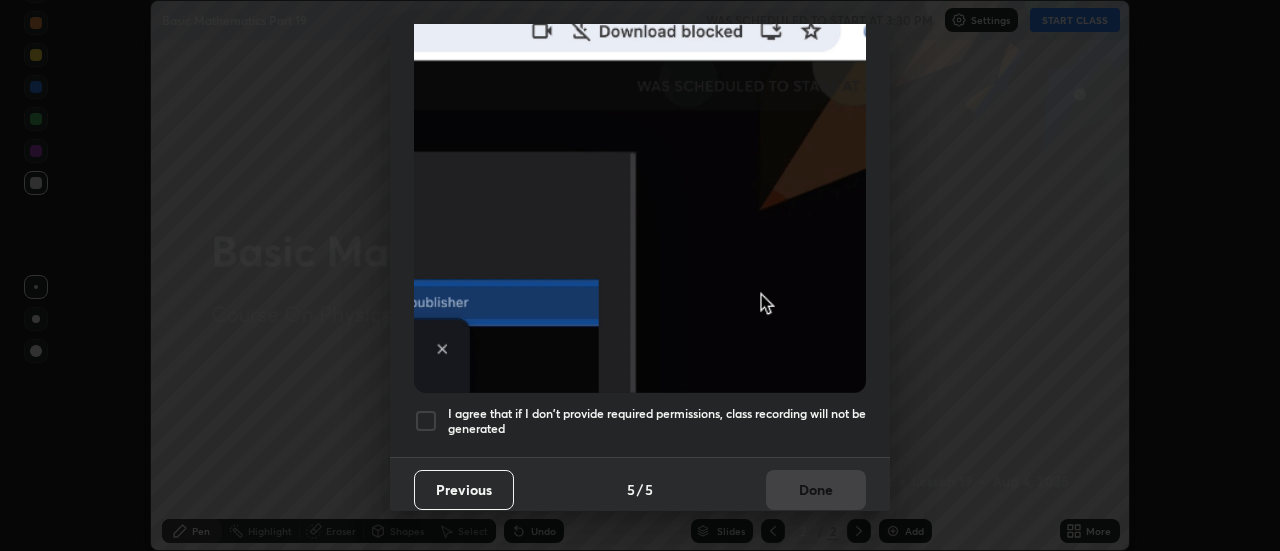 click at bounding box center (426, 421) 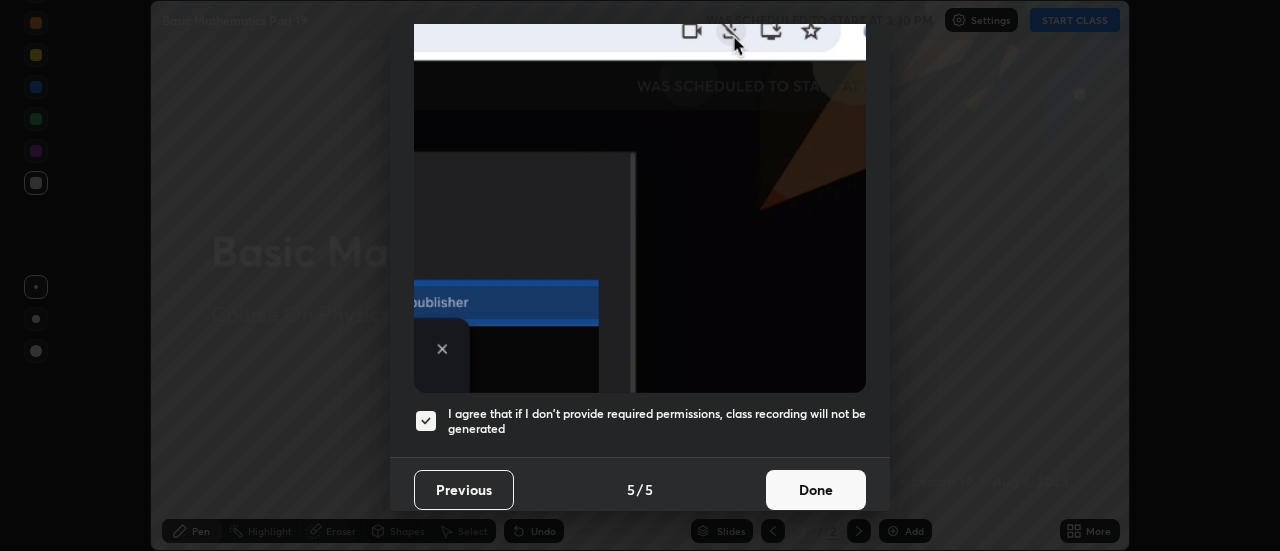 click on "Done" at bounding box center (816, 490) 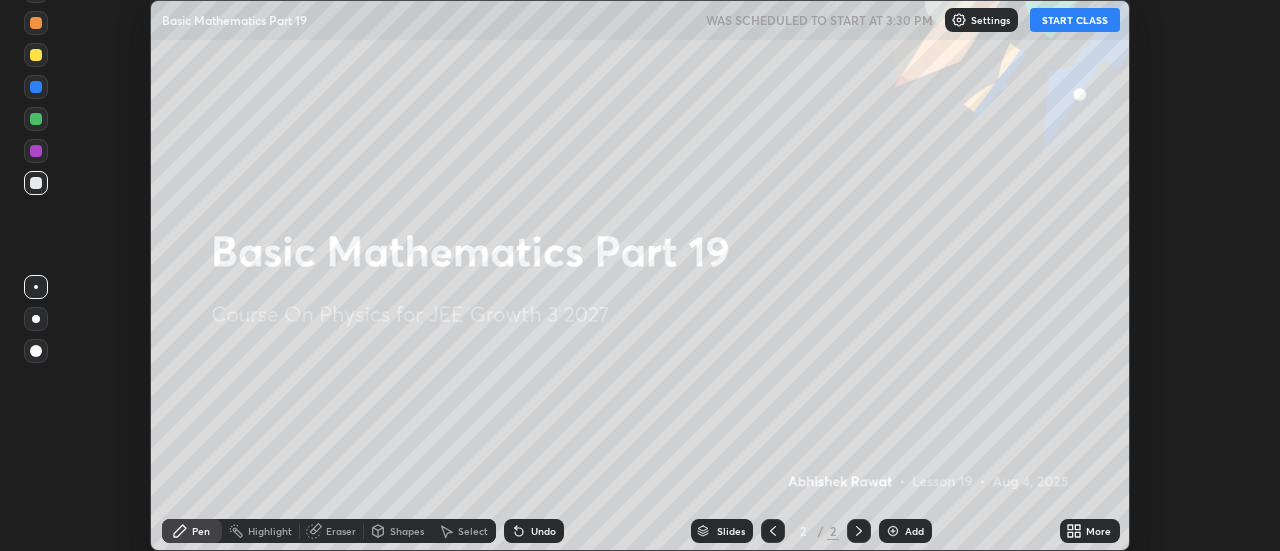 click on "Add" at bounding box center (914, 531) 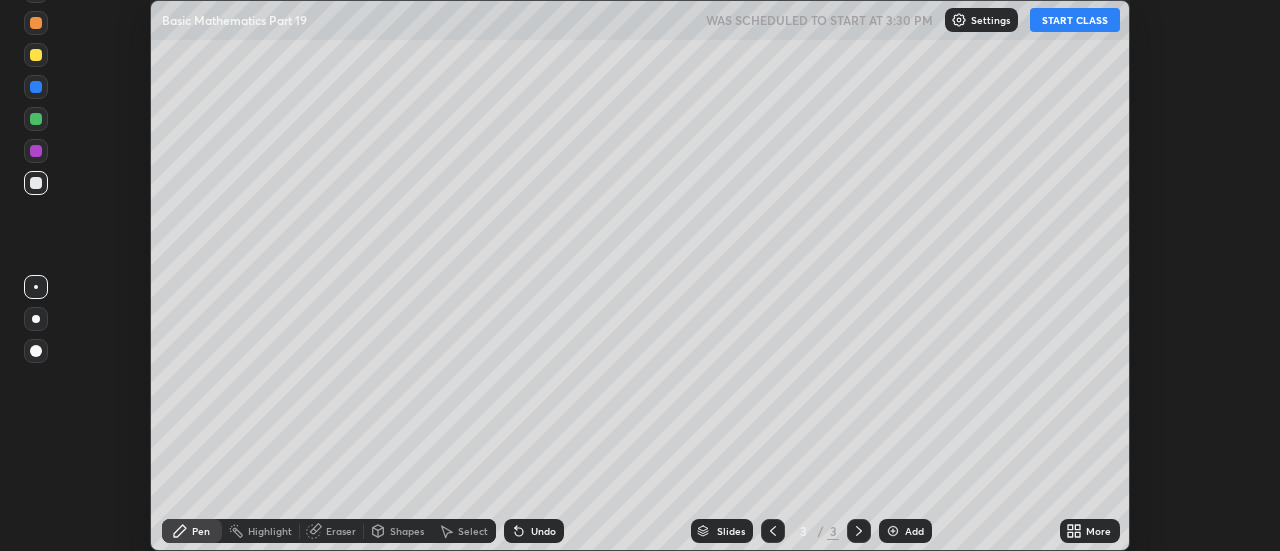 click 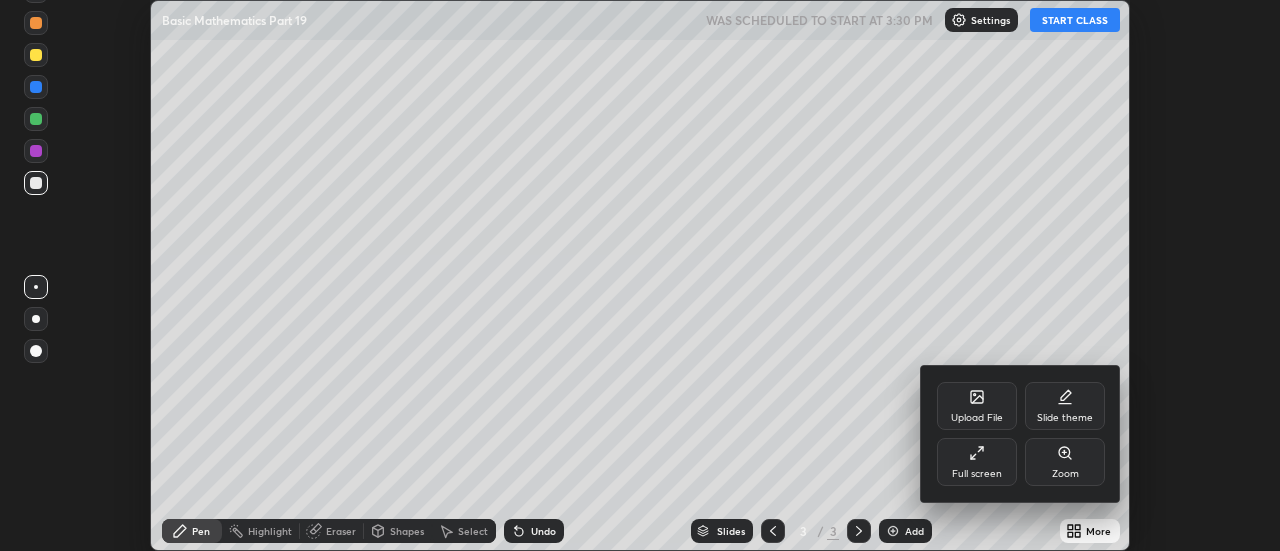 click on "Full screen" at bounding box center [977, 474] 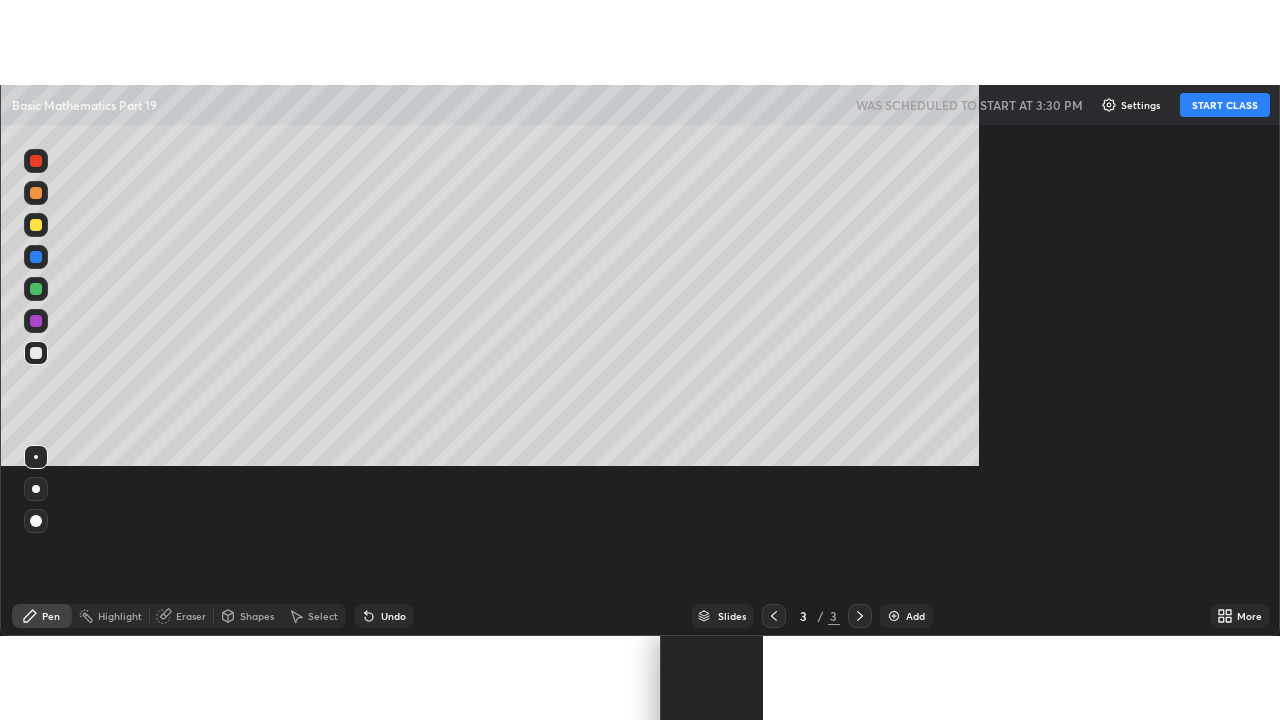 scroll, scrollTop: 99280, scrollLeft: 98720, axis: both 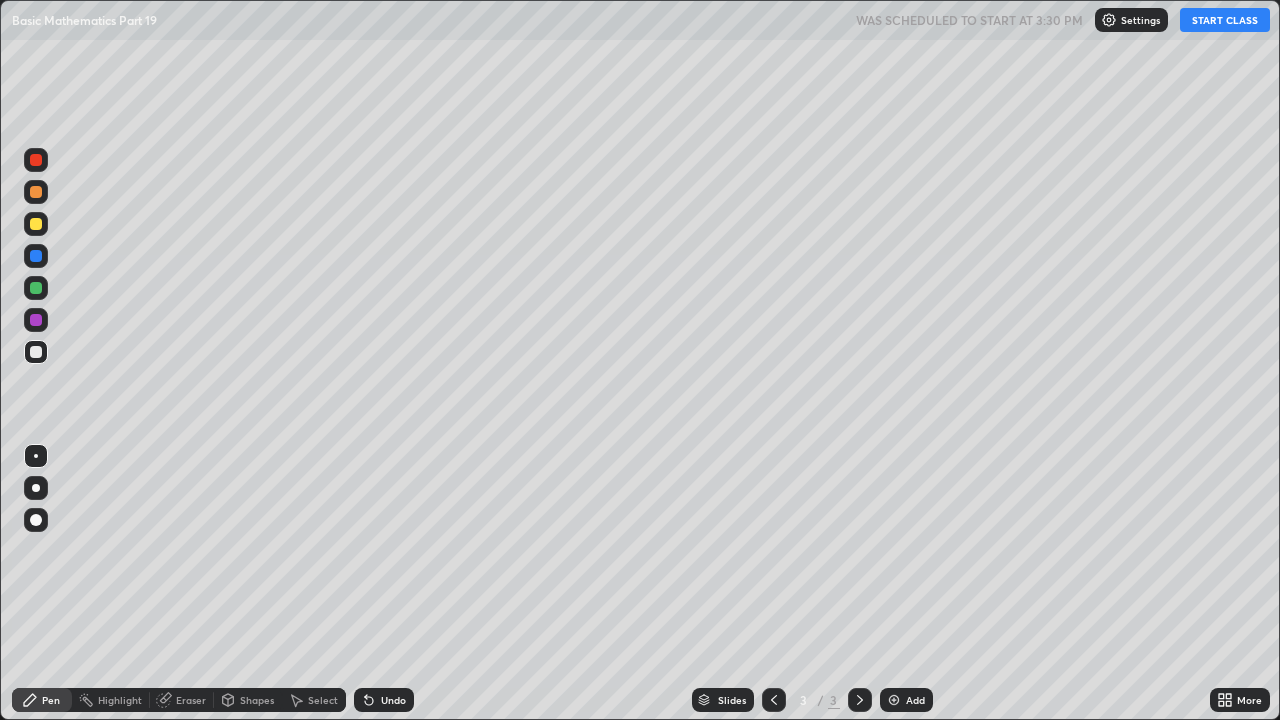click on "START CLASS" at bounding box center [1225, 20] 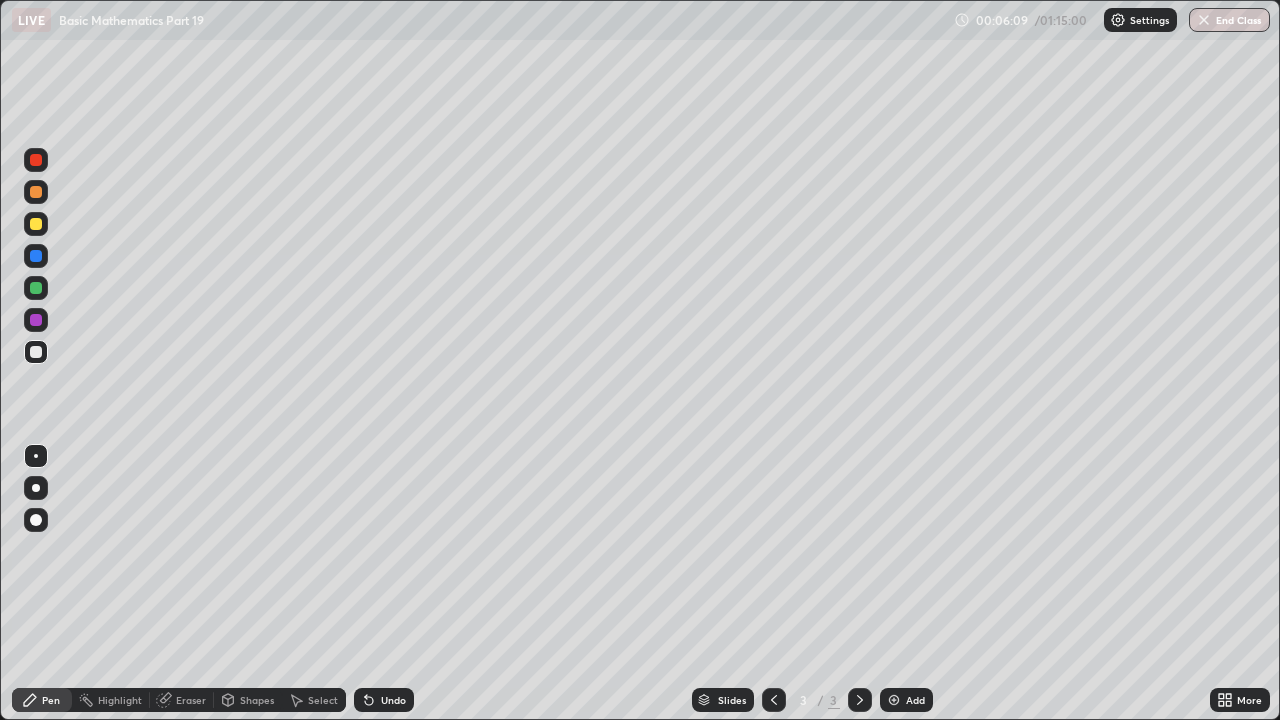 click at bounding box center [894, 700] 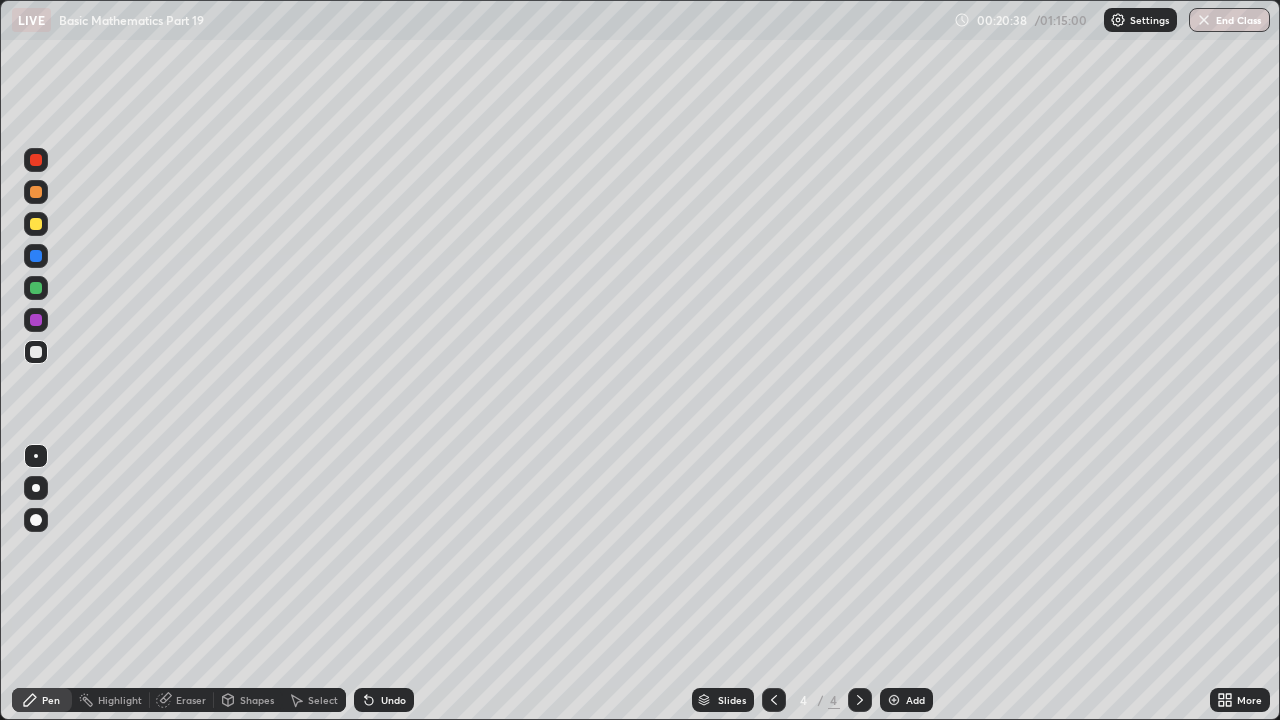 click at bounding box center [894, 700] 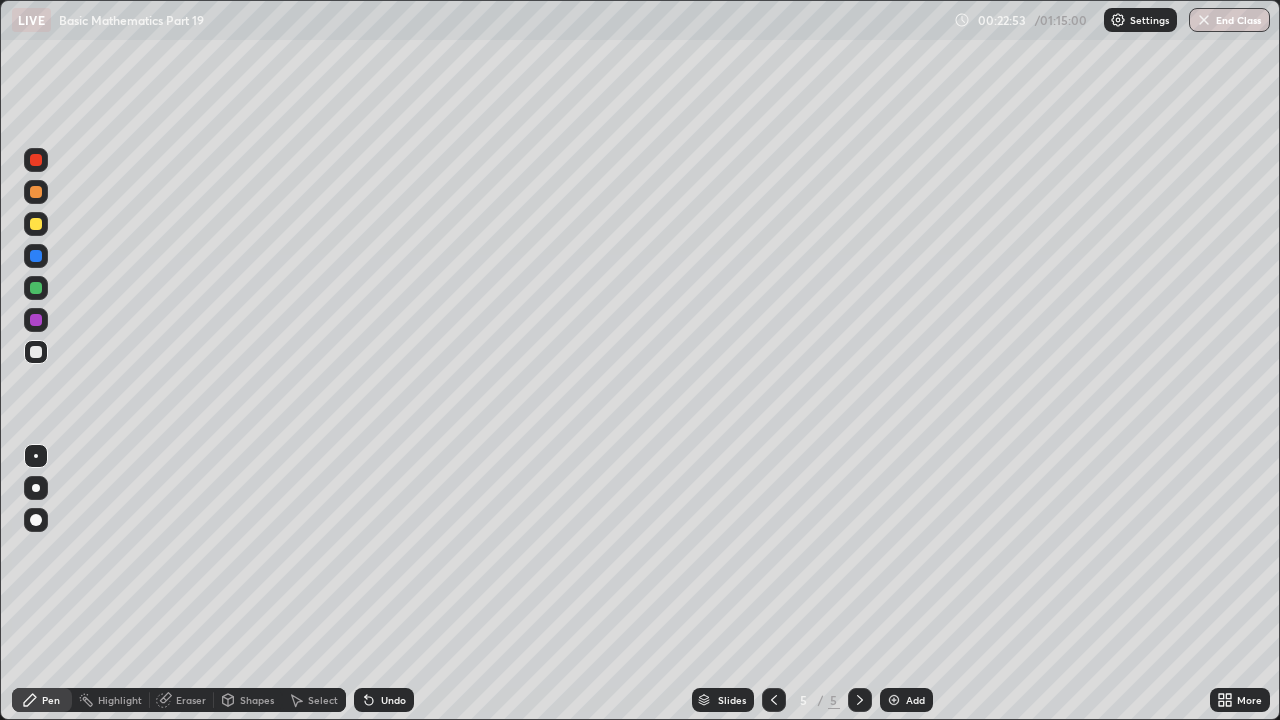 click 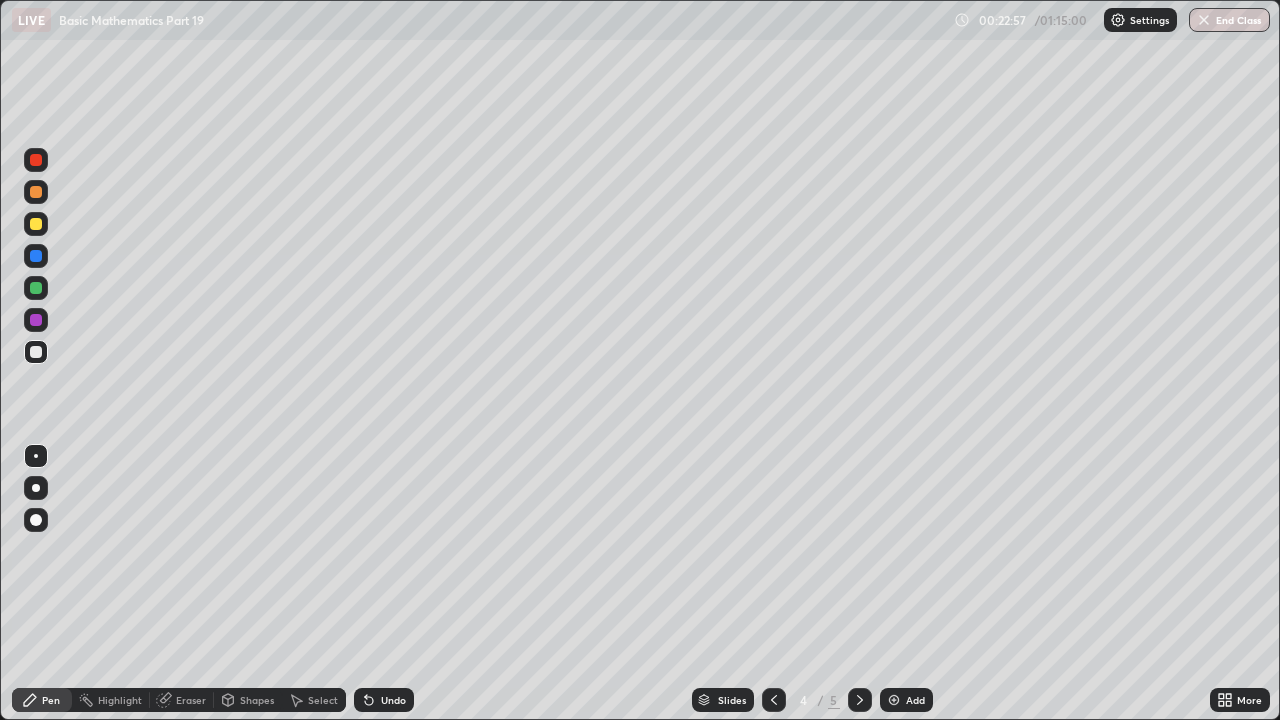click 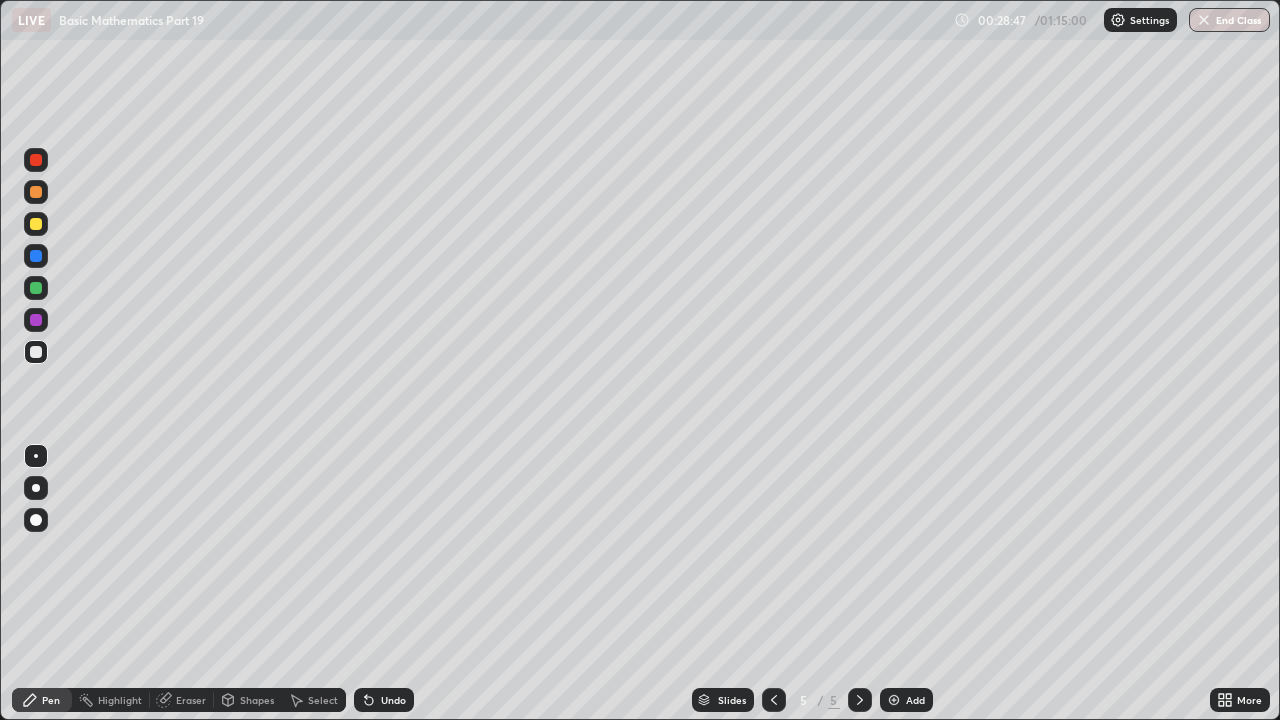 click at bounding box center [36, 560] 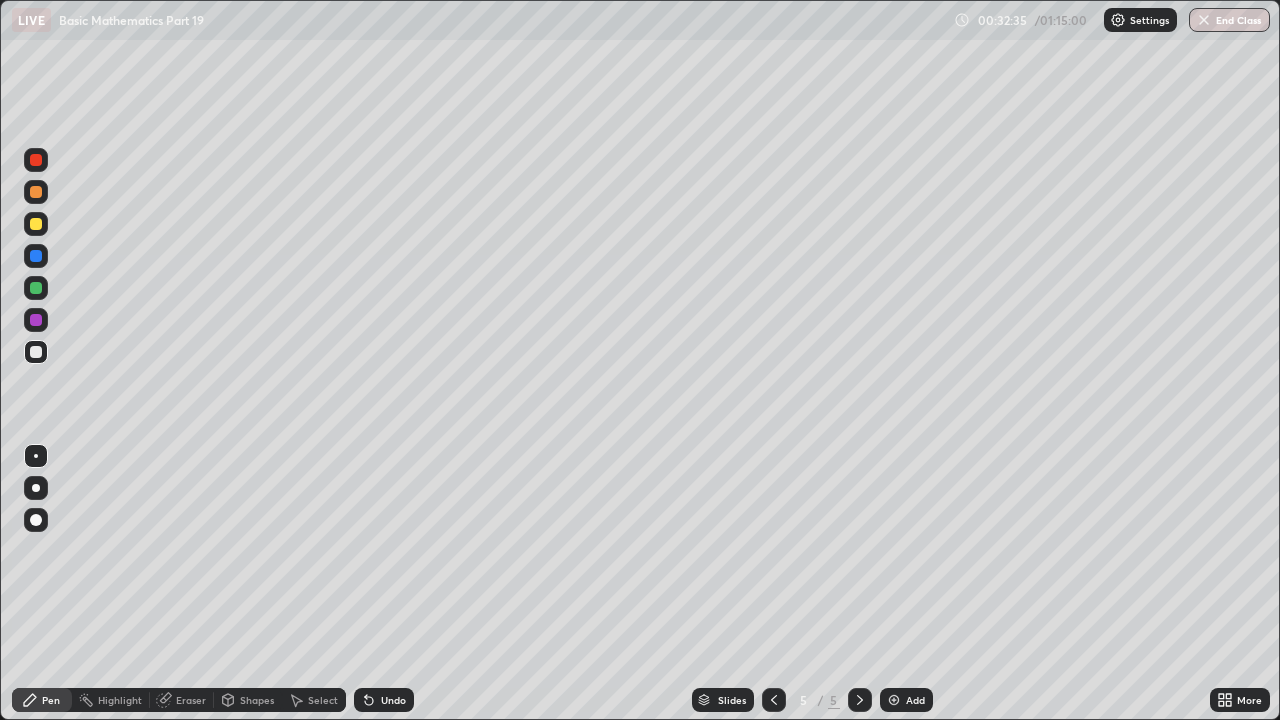 click at bounding box center [894, 700] 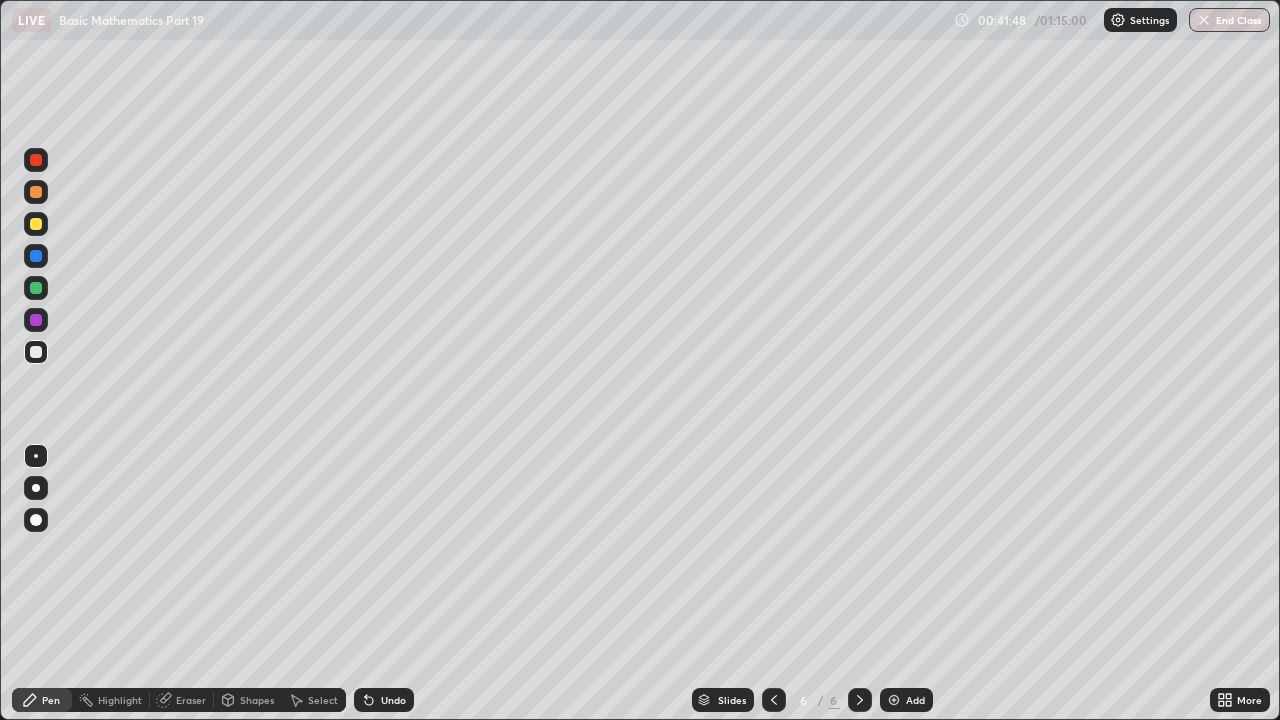 click on "Add" at bounding box center (906, 700) 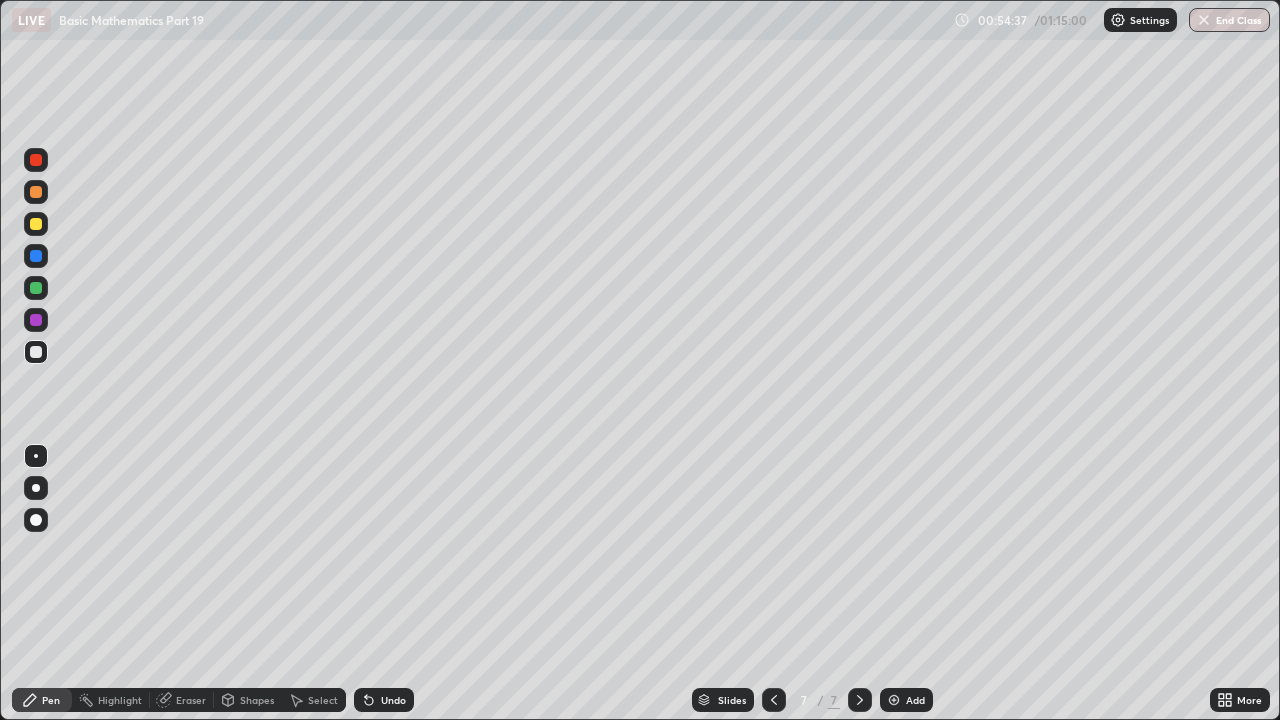 click on "Add" at bounding box center (906, 700) 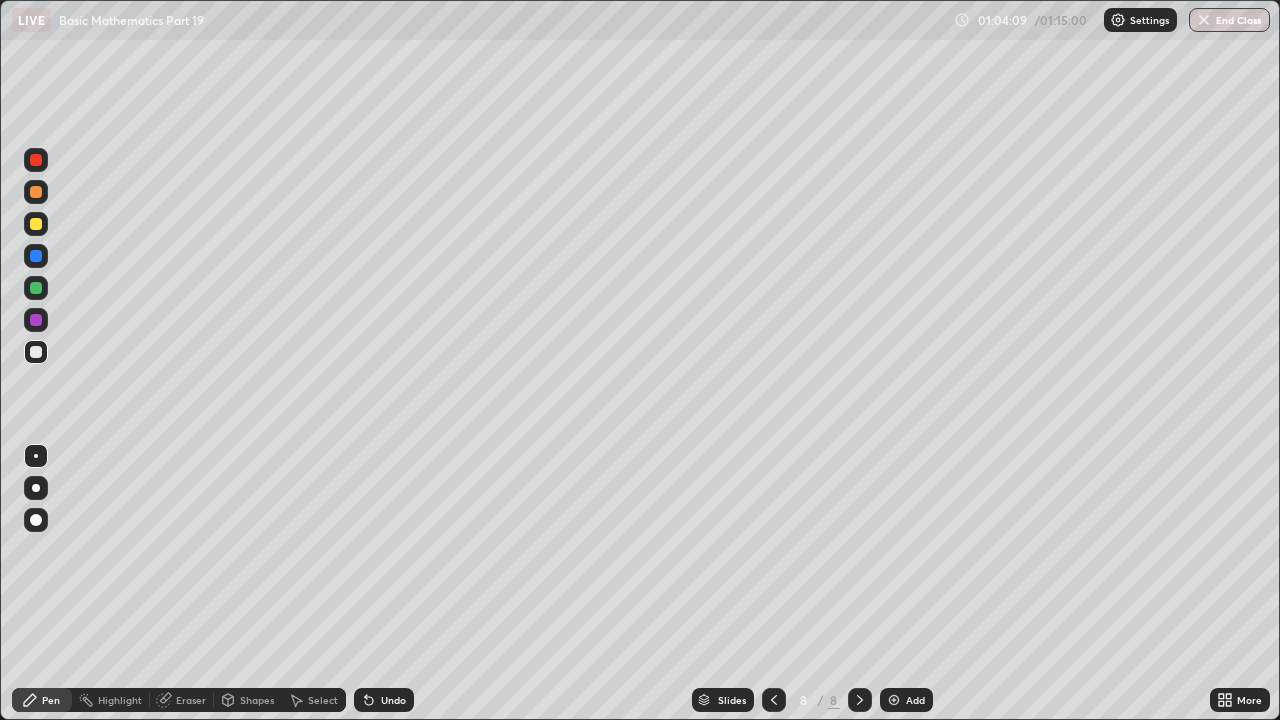 click at bounding box center [894, 700] 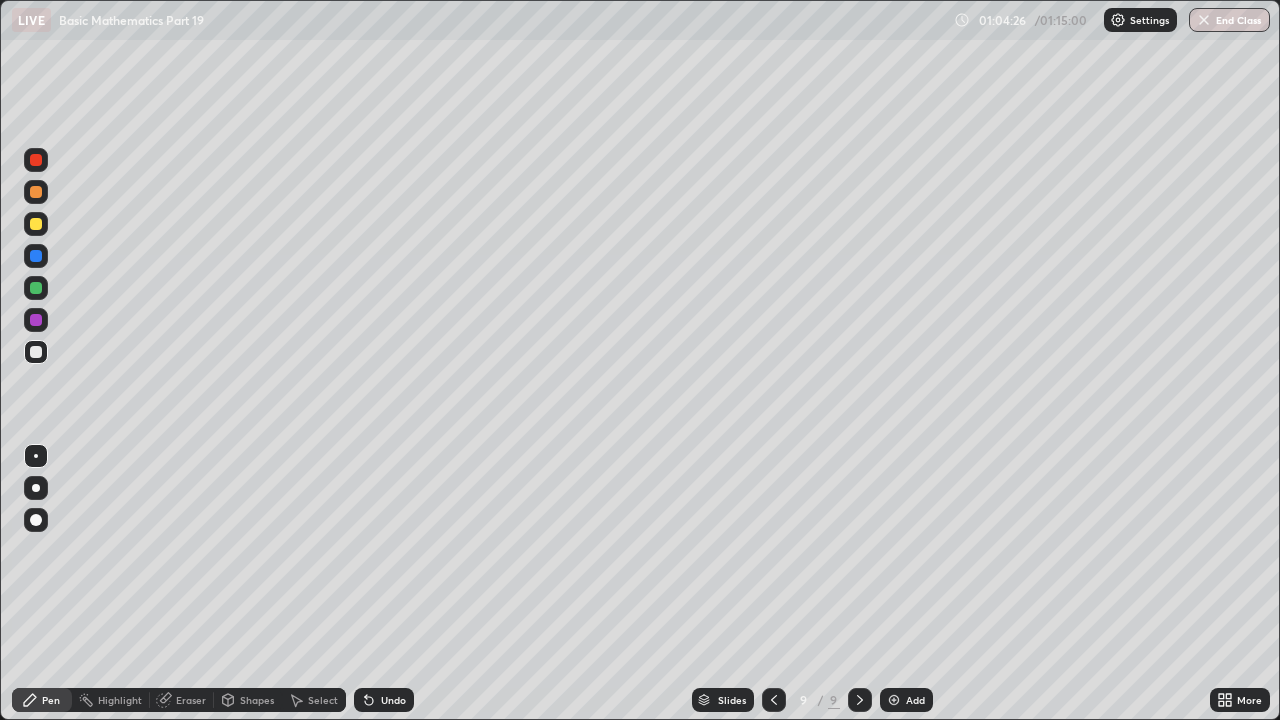 click 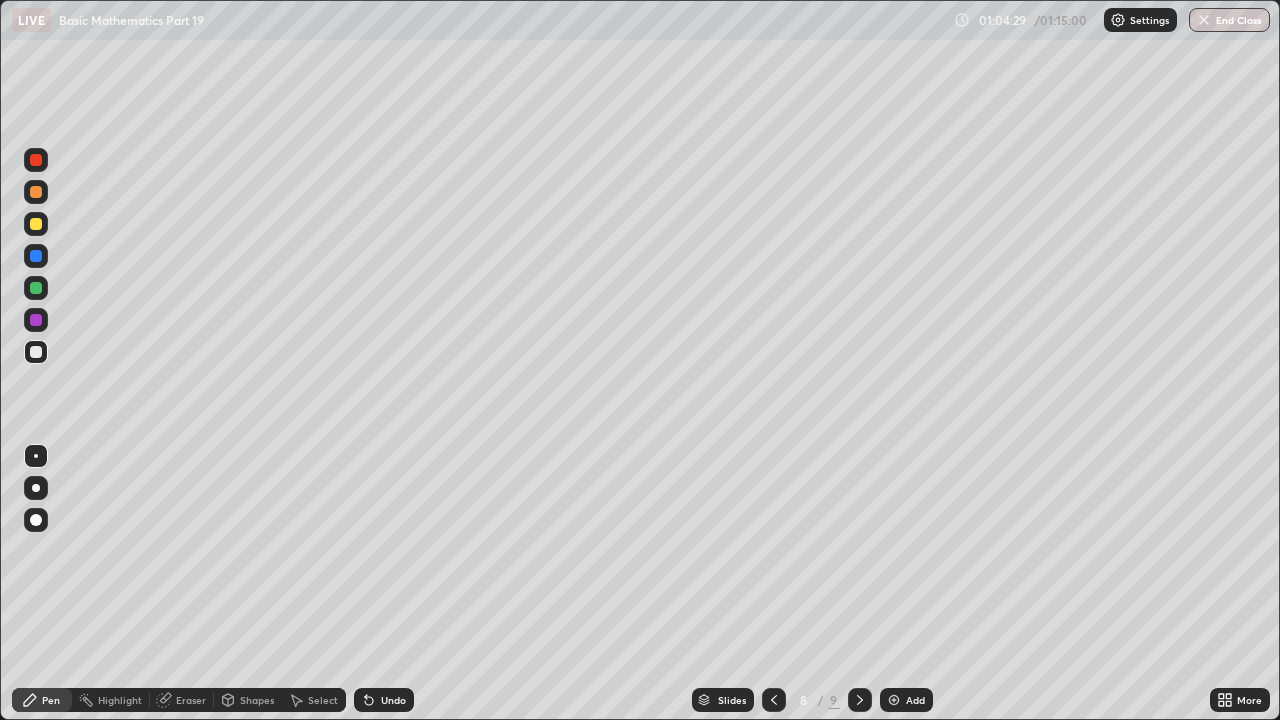 click 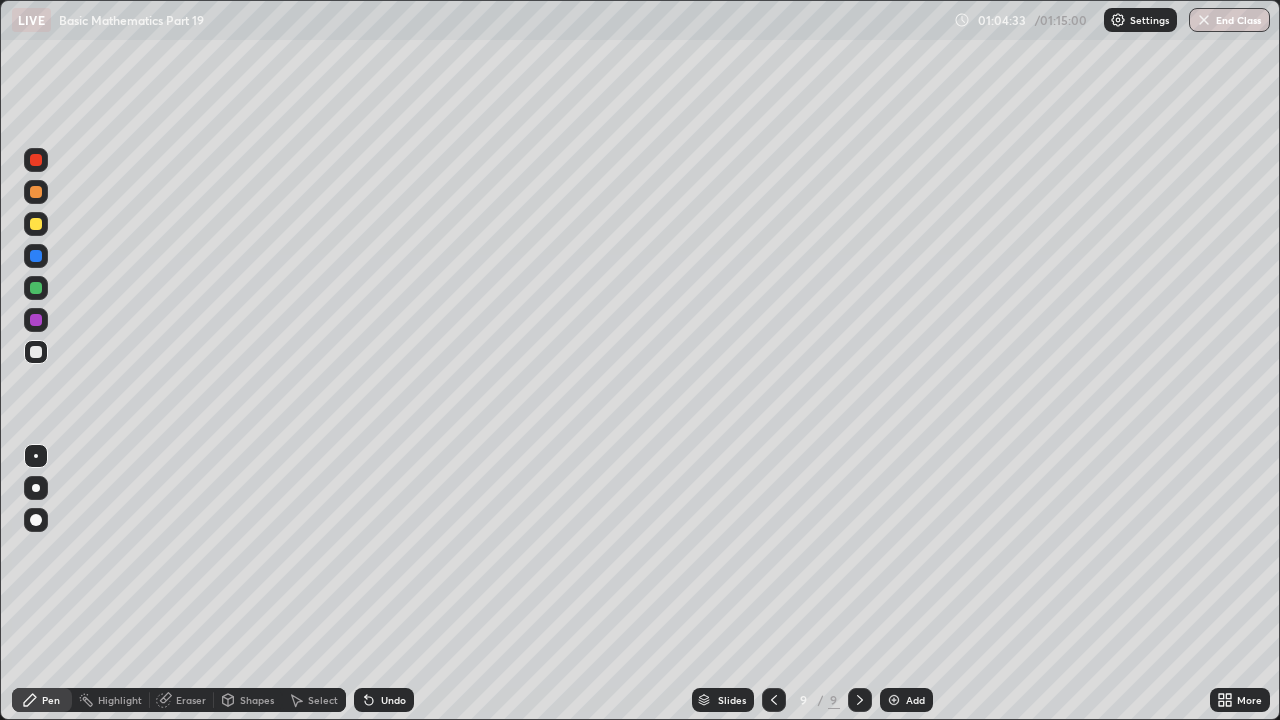 click 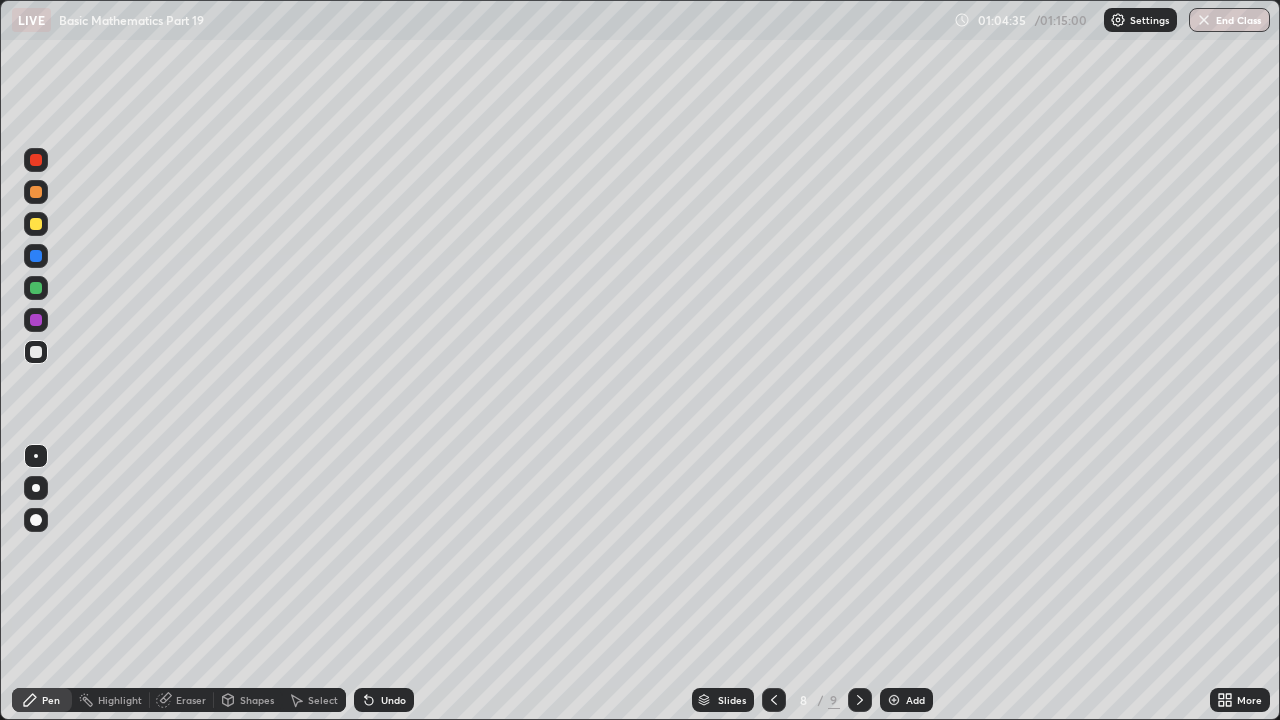 click 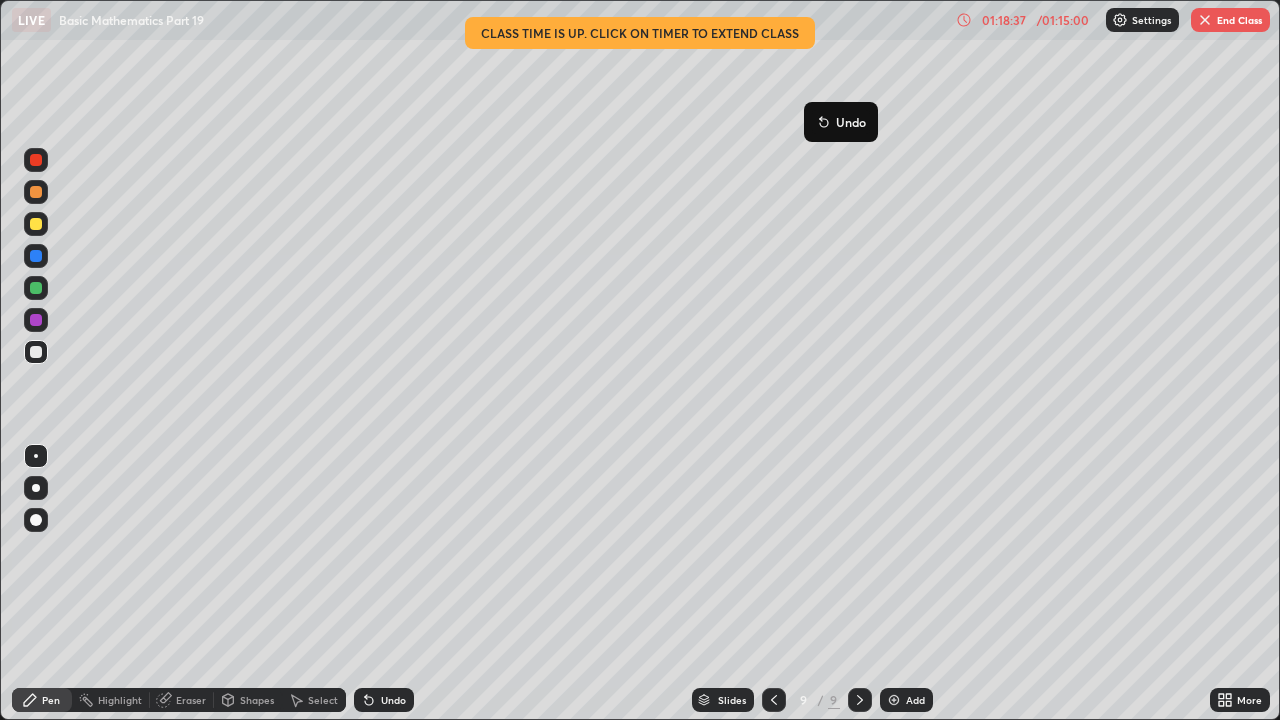 click on "LIVE Basic Mathematics Part 19" at bounding box center [480, 20] 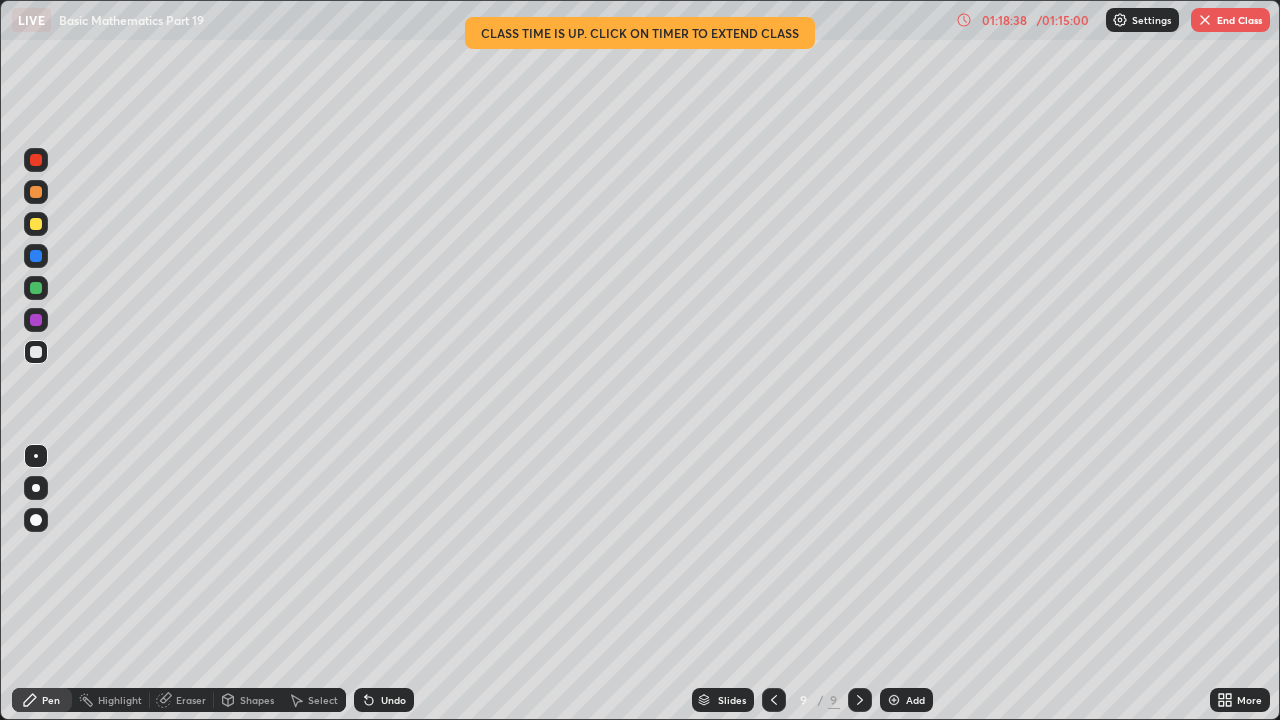 click on "LIVE Basic Mathematics Part 19" at bounding box center (480, 20) 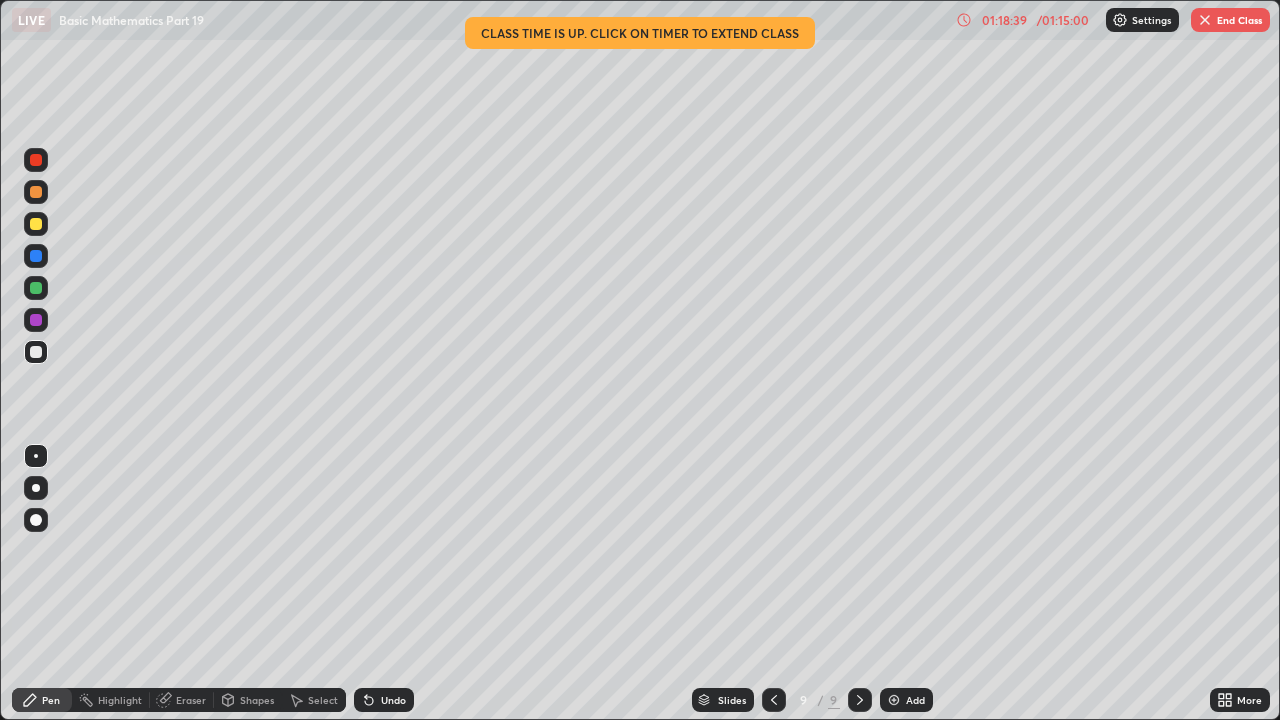 click on "01:18:39" at bounding box center [1004, 20] 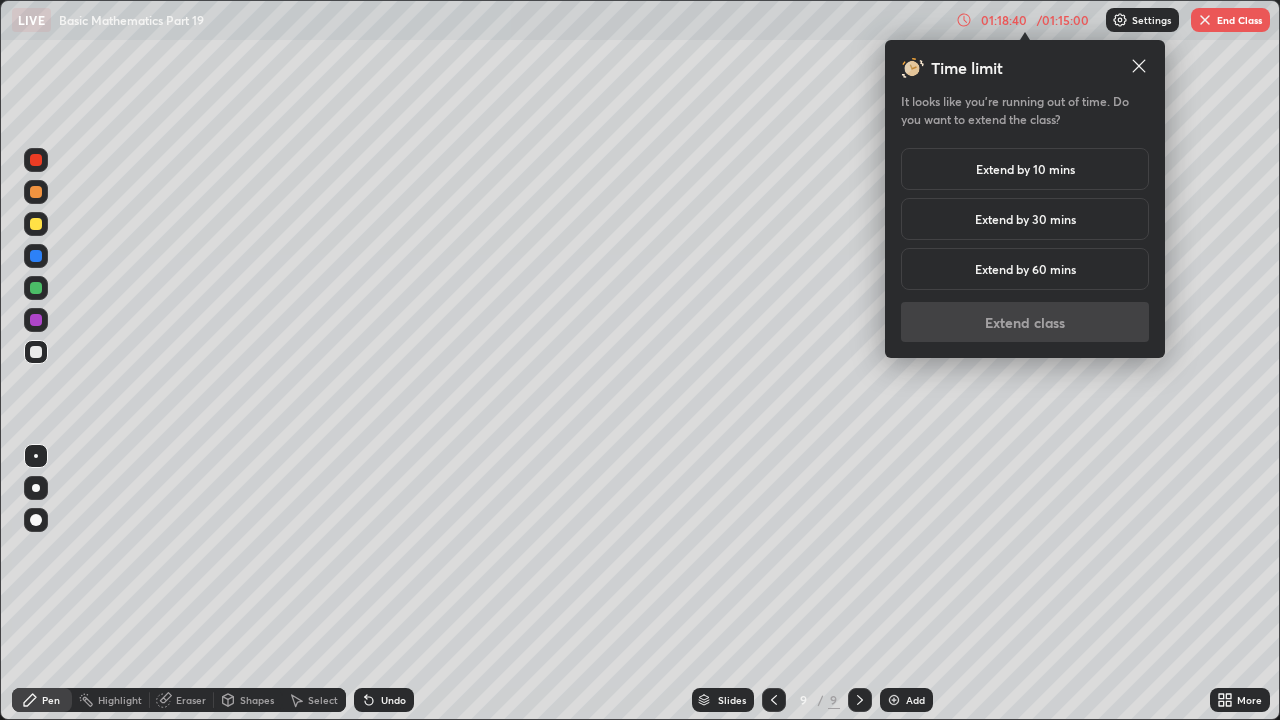 click on "Extend by 10 mins" at bounding box center [1025, 169] 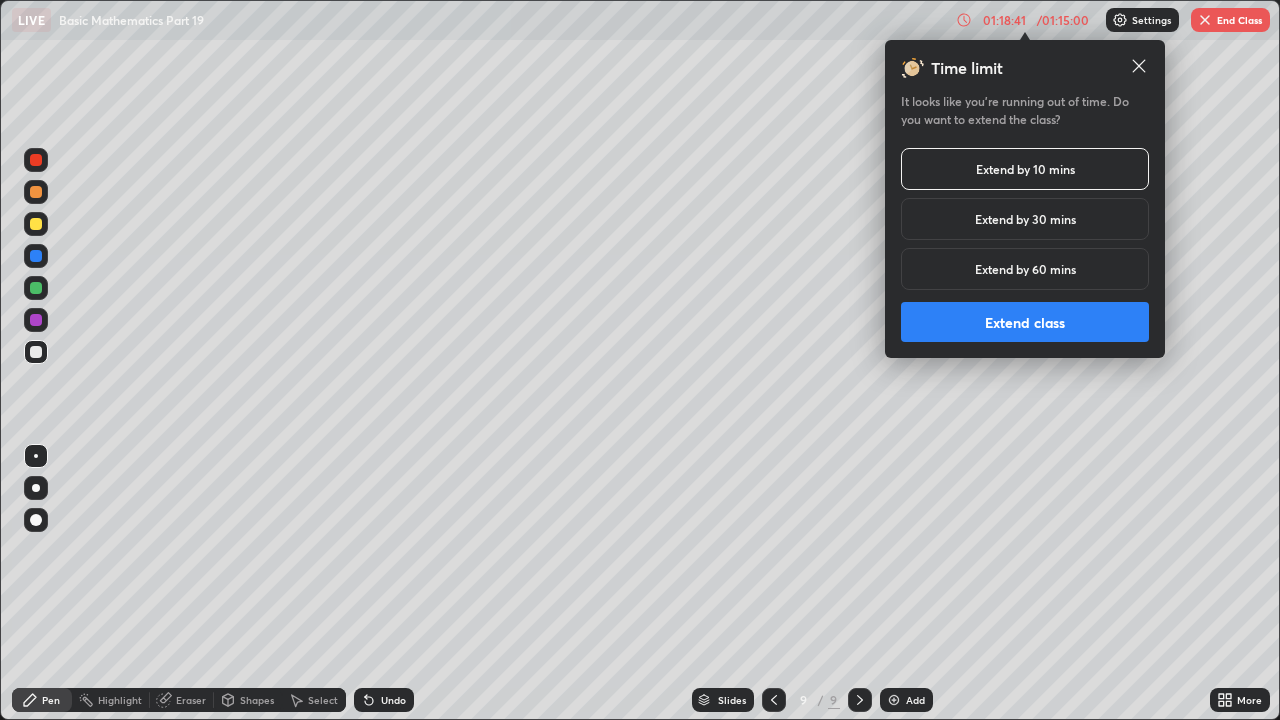 click on "Extend class" at bounding box center [1025, 322] 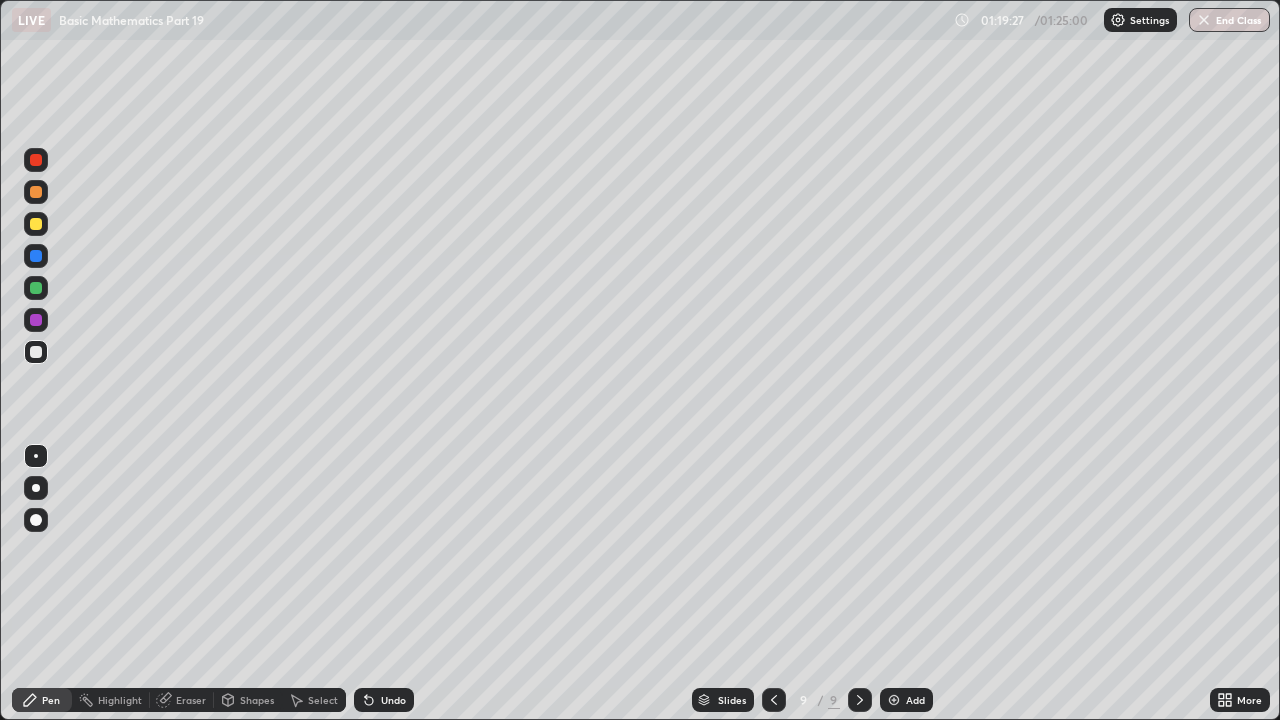 click at bounding box center [894, 700] 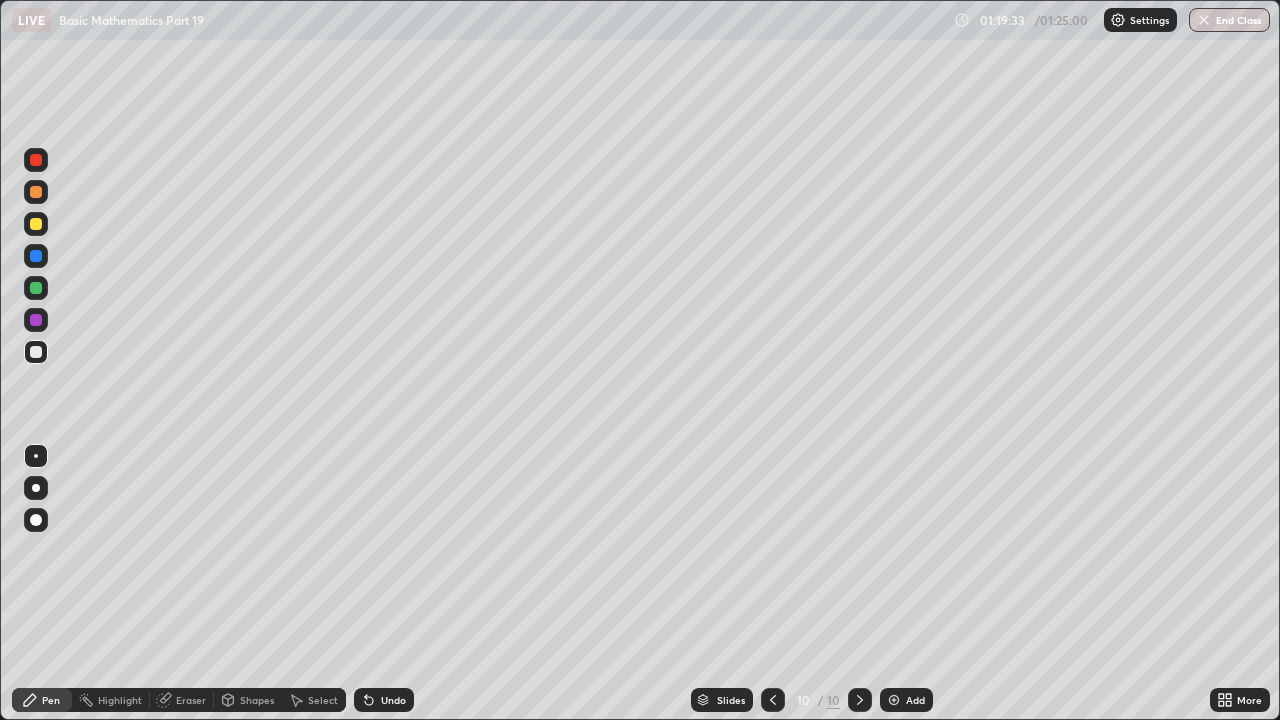click 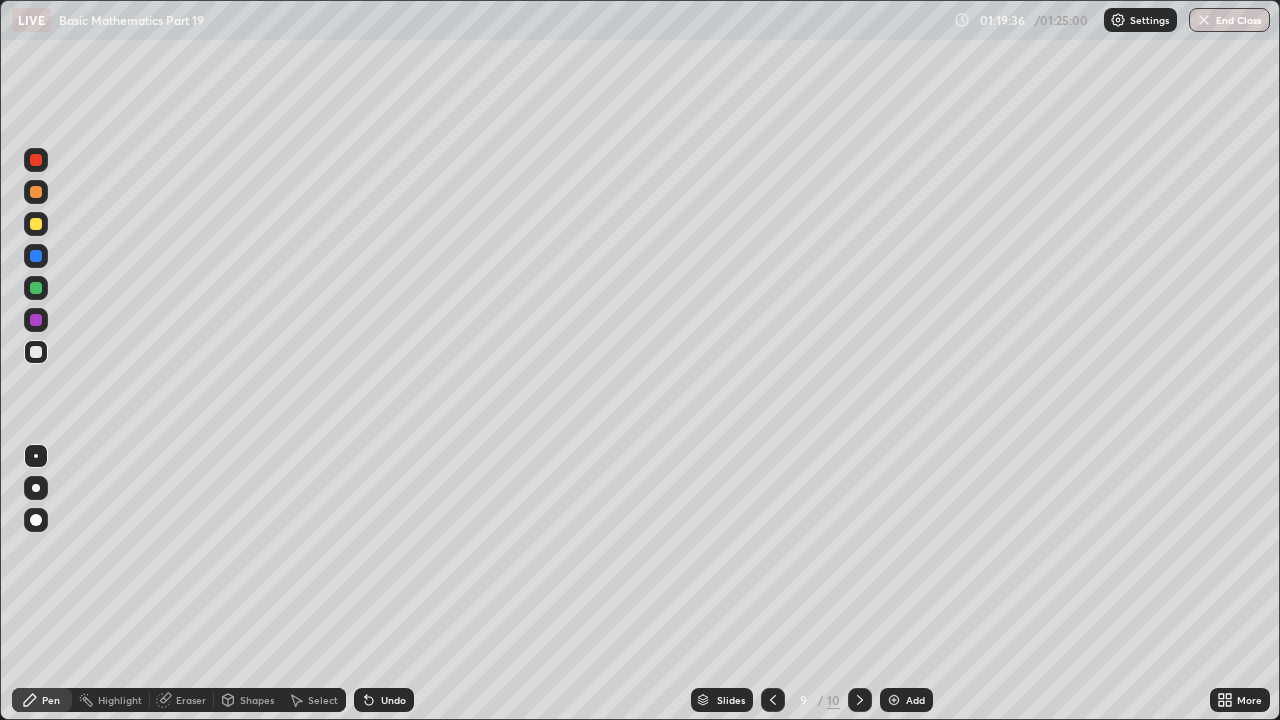 click 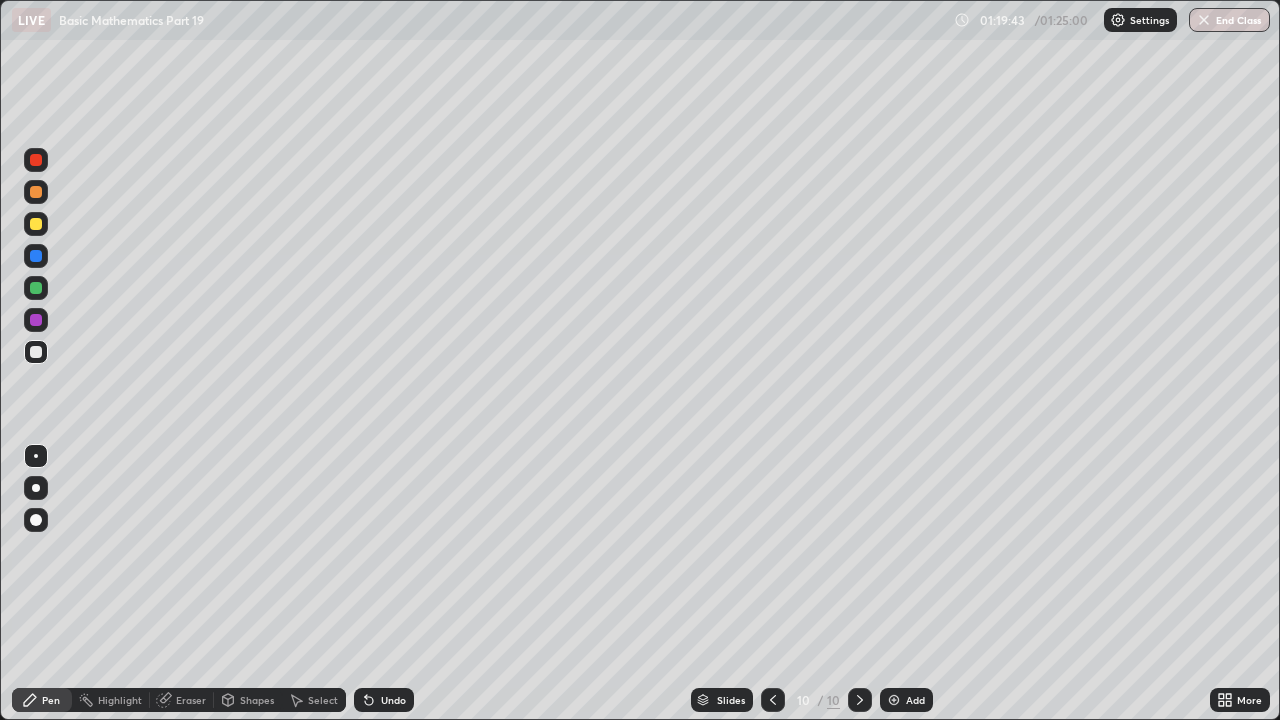 click at bounding box center [773, 700] 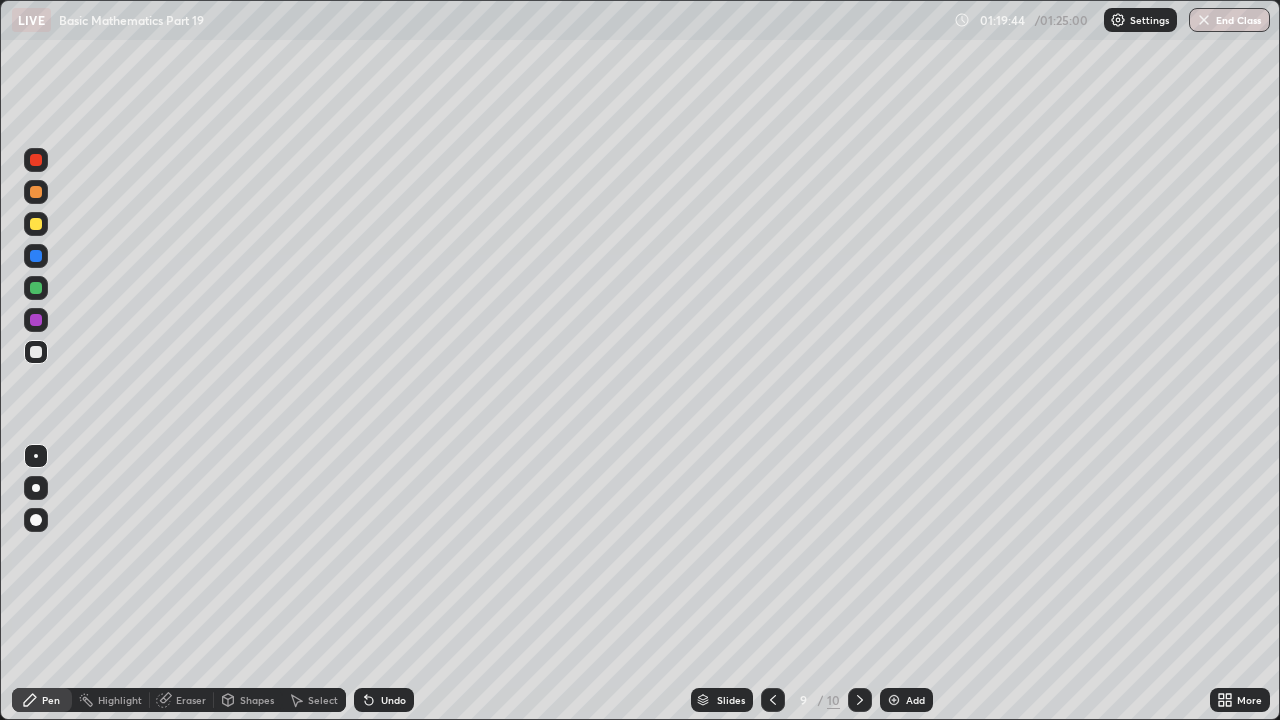 click 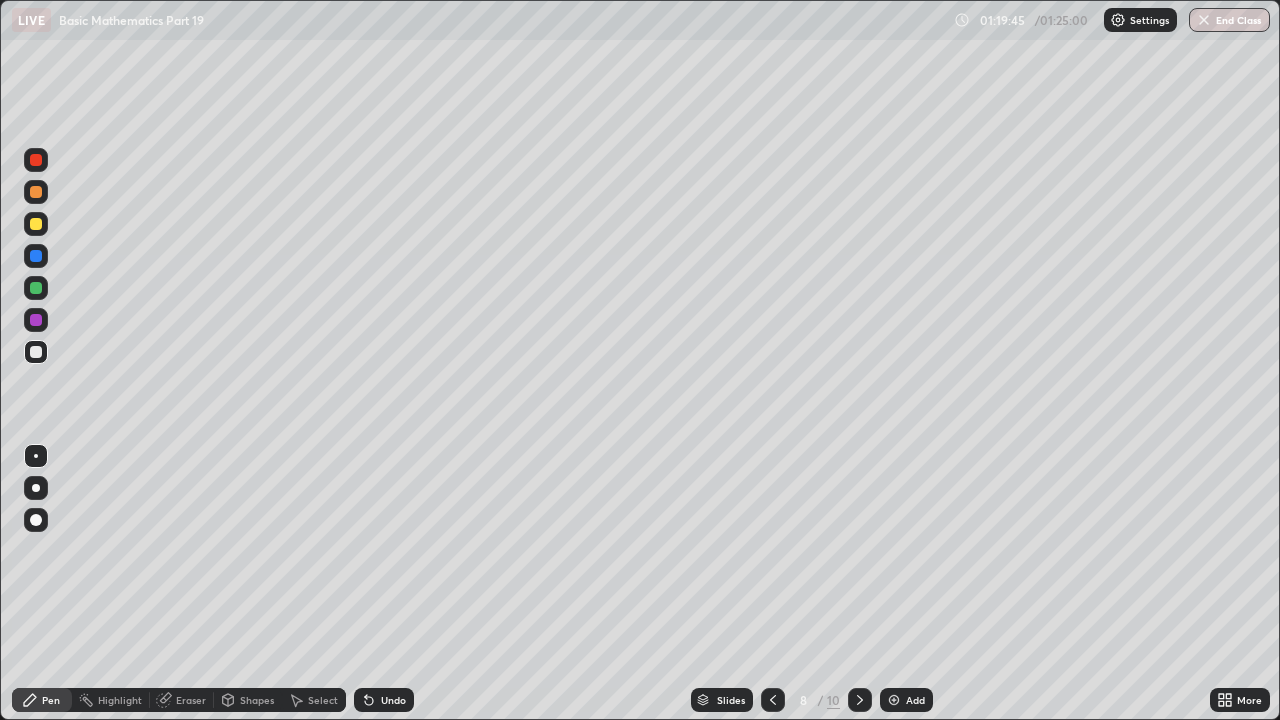 click 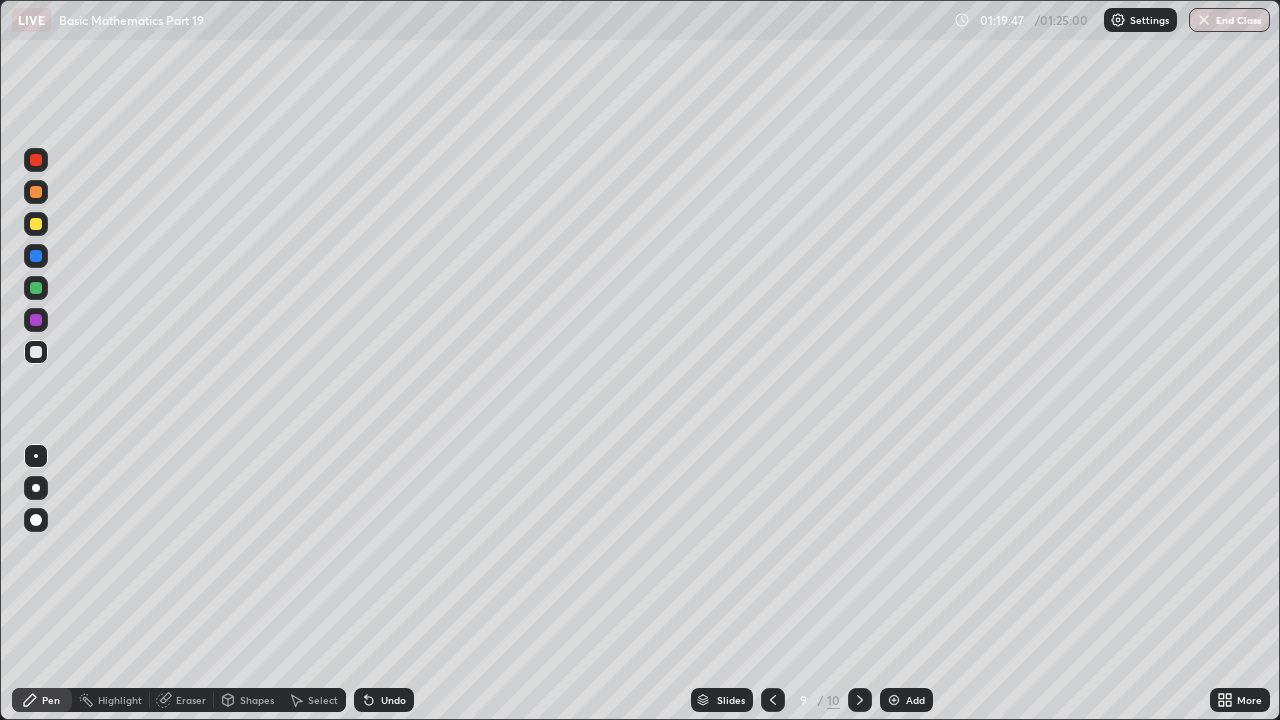 click 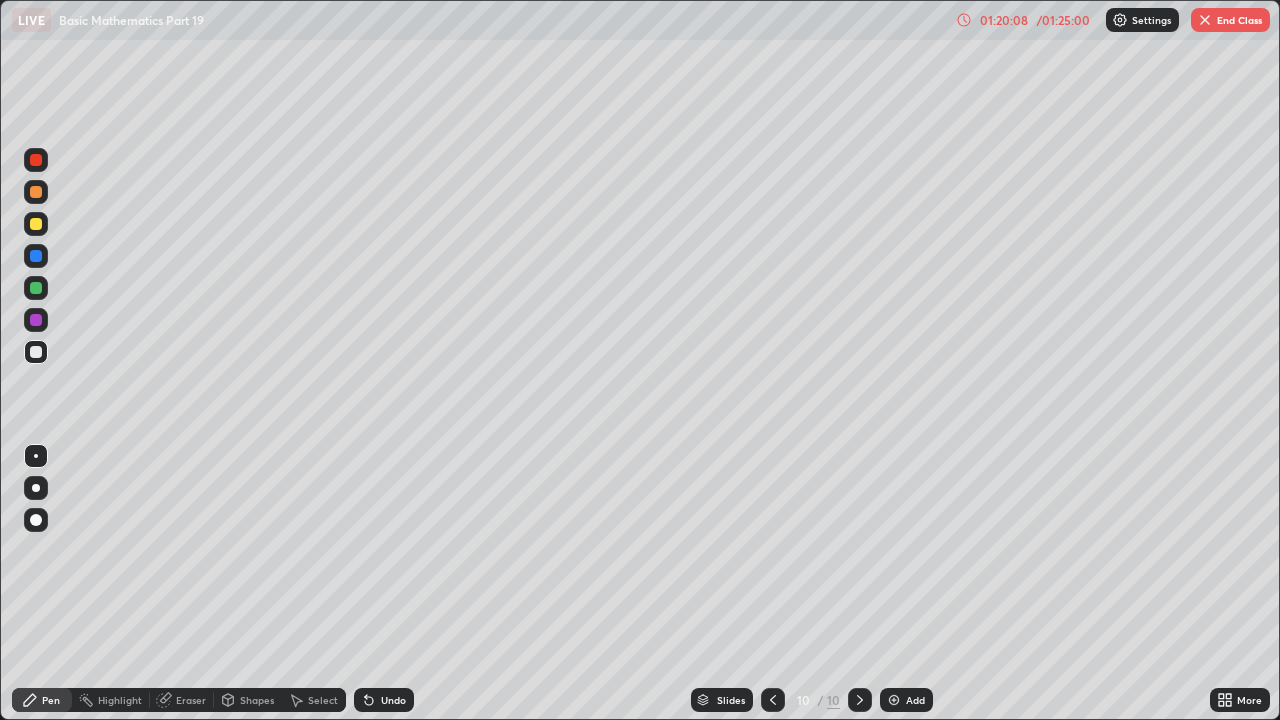 click on "/  01:25:00" at bounding box center (1063, 20) 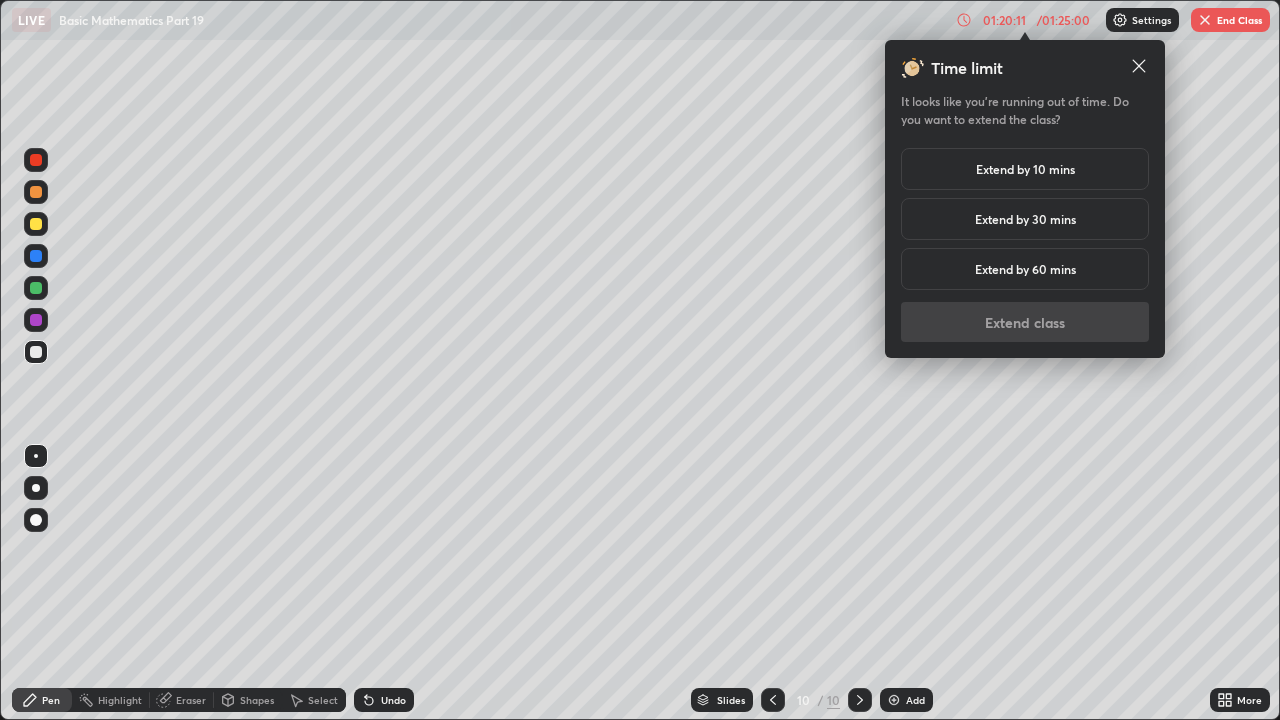 click on "Extend by 30 mins" at bounding box center (1025, 219) 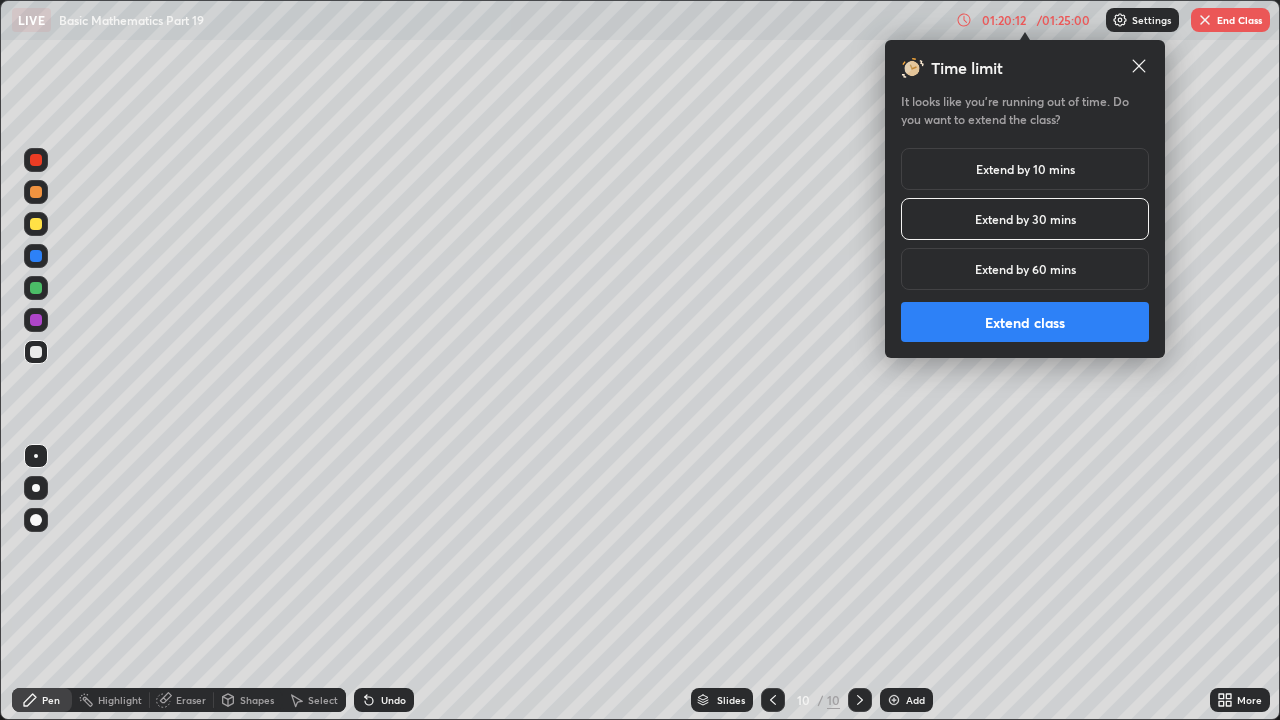 click on "Extend class" at bounding box center (1025, 322) 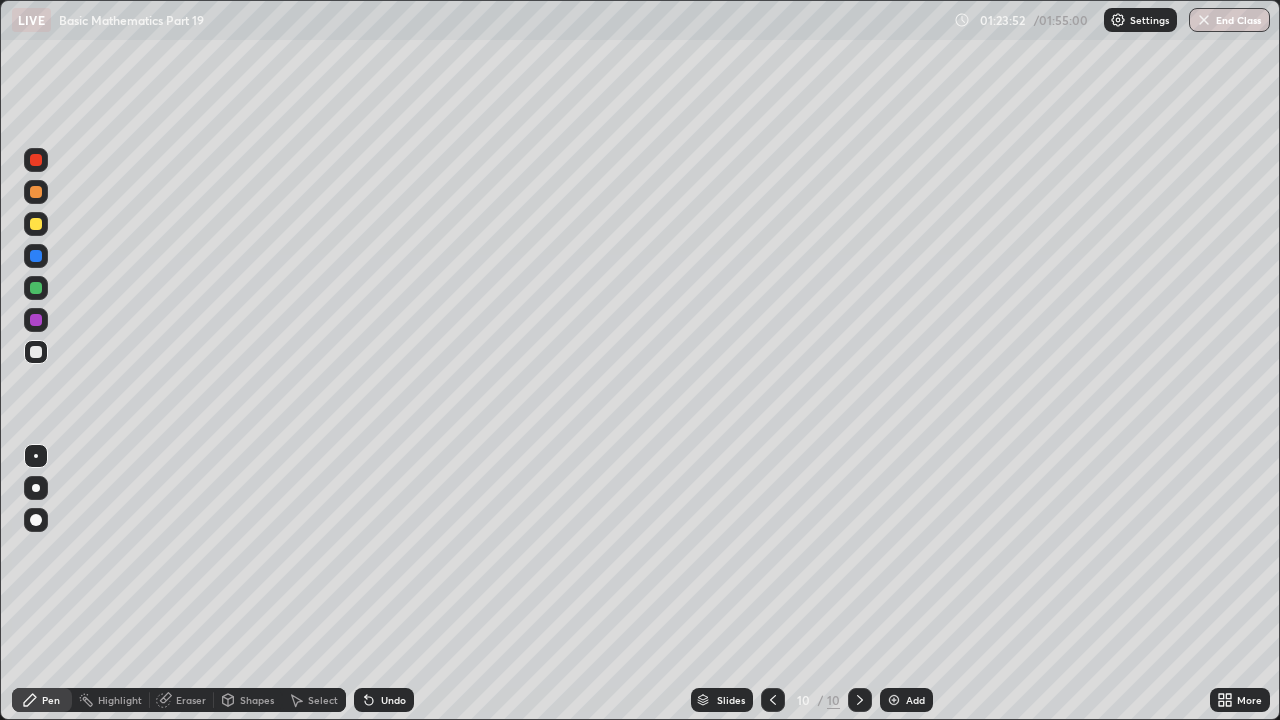 click on "End Class" at bounding box center (1229, 20) 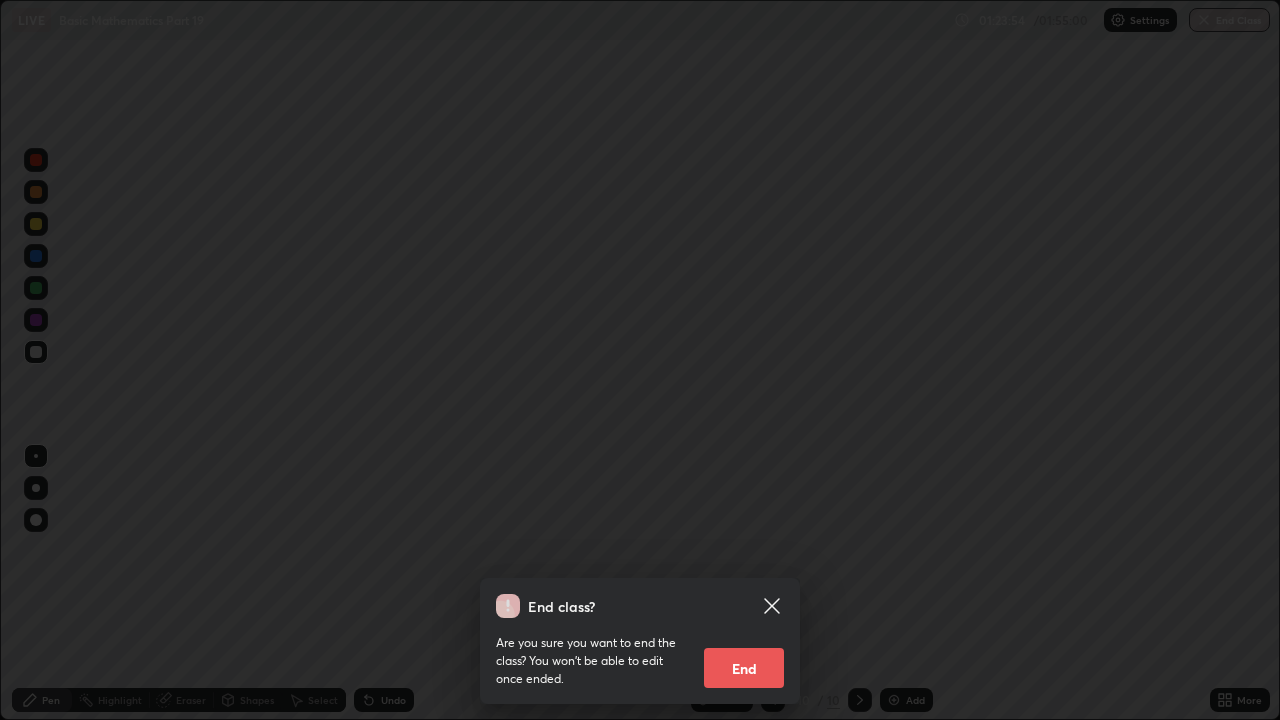 click on "End" at bounding box center (744, 668) 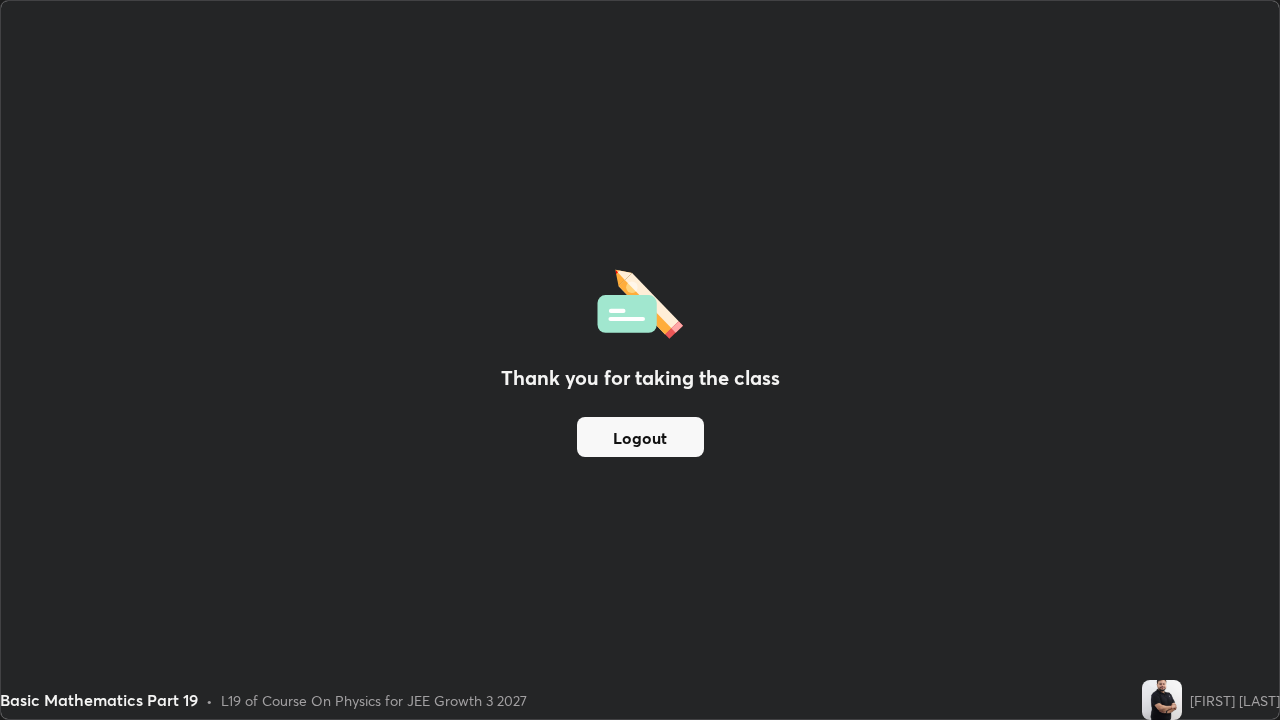 click on "Logout" at bounding box center (640, 437) 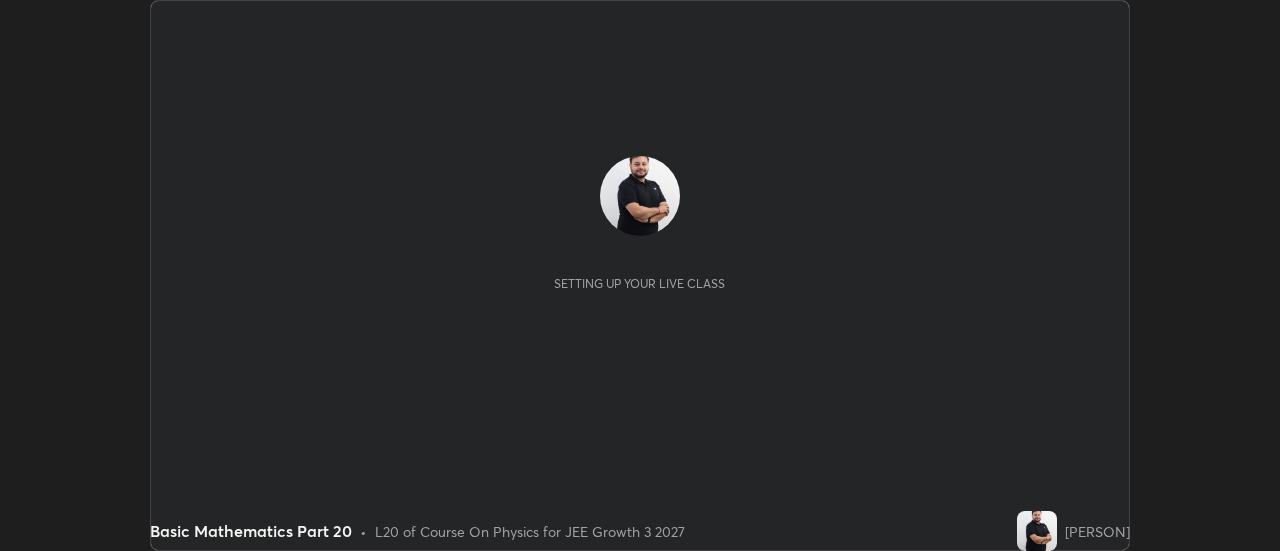 scroll, scrollTop: 0, scrollLeft: 0, axis: both 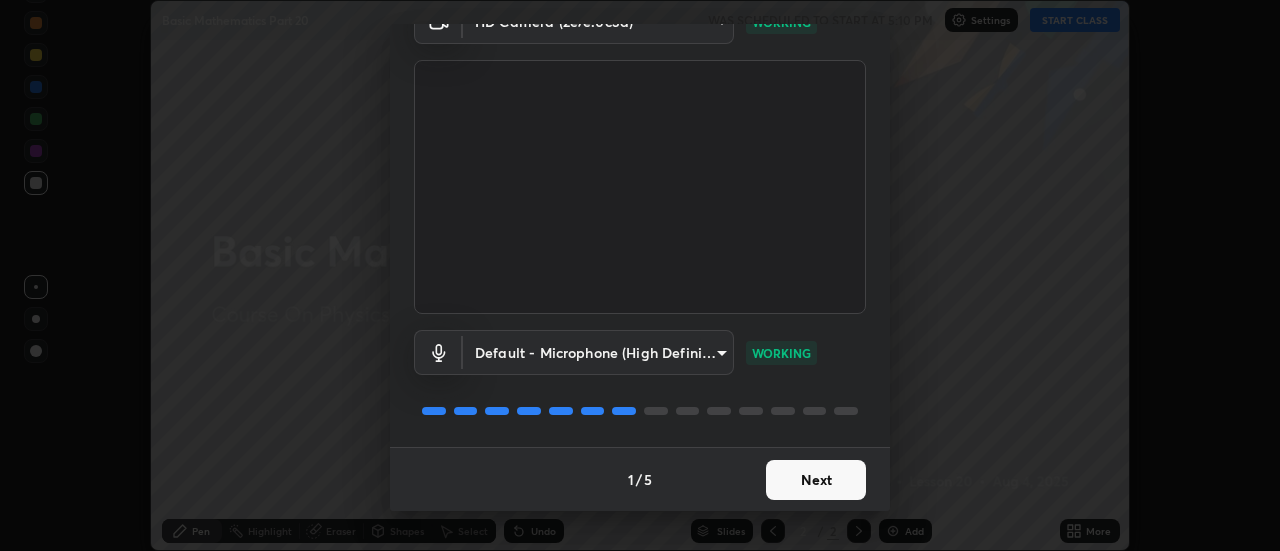 click on "Next" at bounding box center [816, 480] 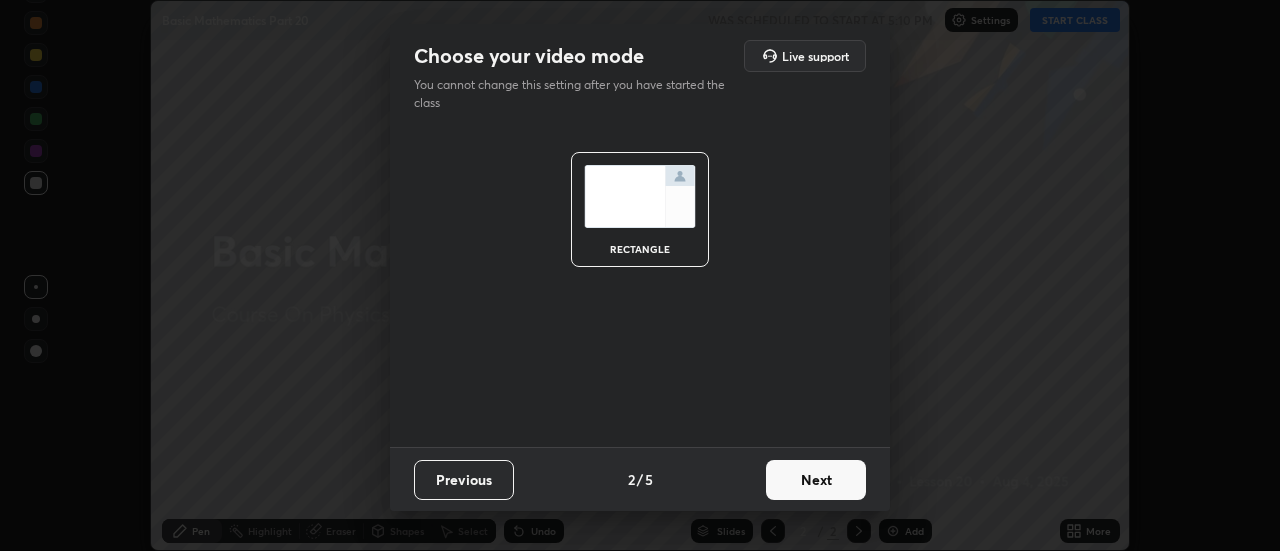 scroll, scrollTop: 0, scrollLeft: 0, axis: both 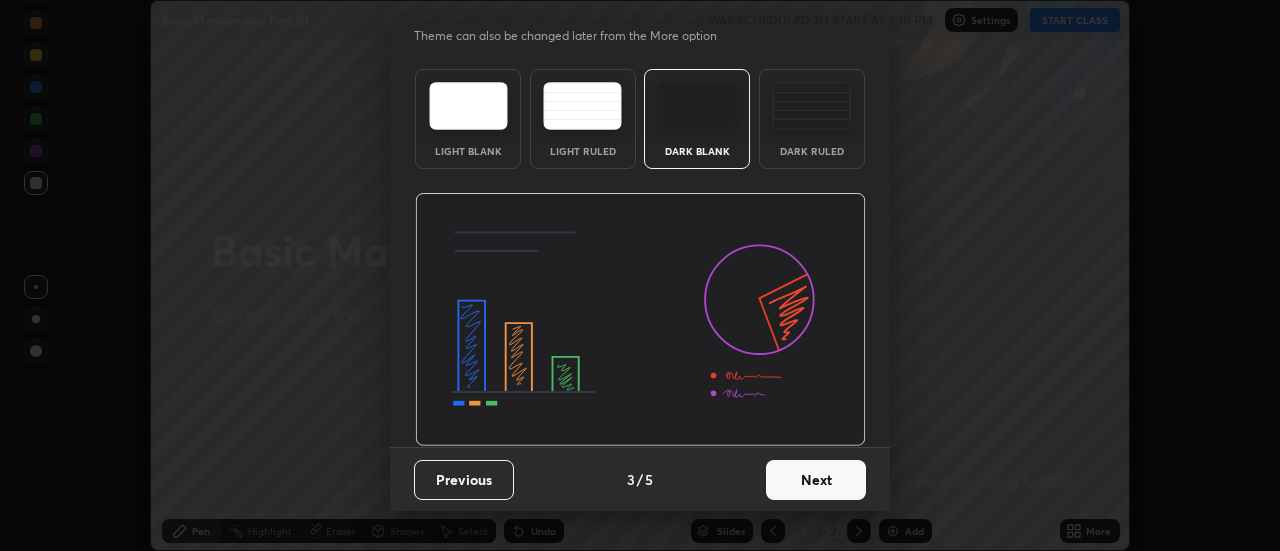 click on "Next" at bounding box center (816, 480) 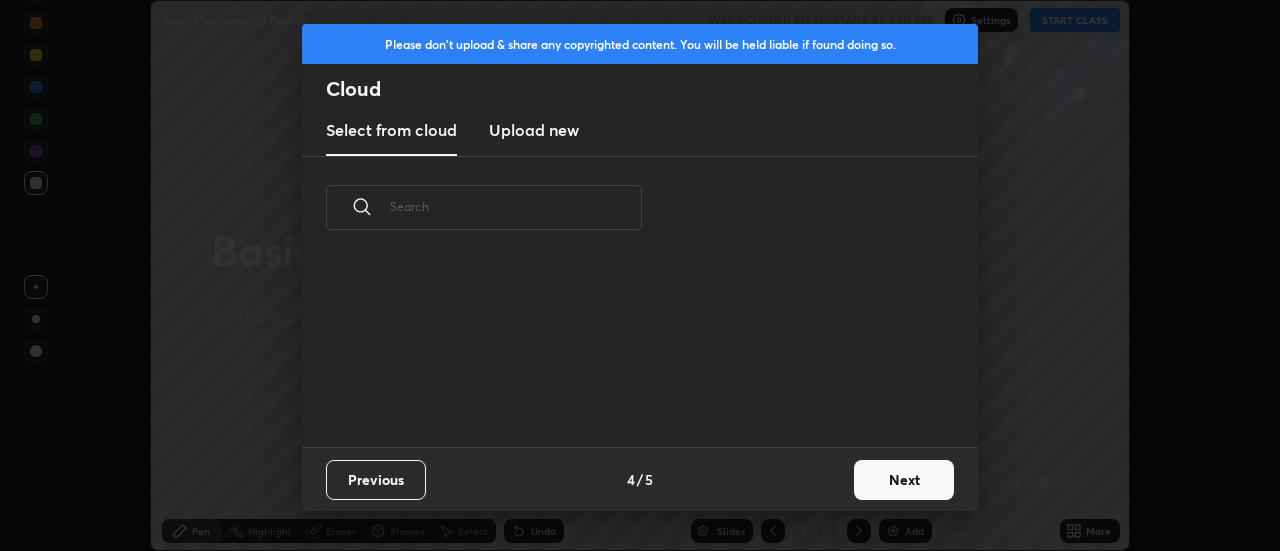 scroll, scrollTop: 7, scrollLeft: 11, axis: both 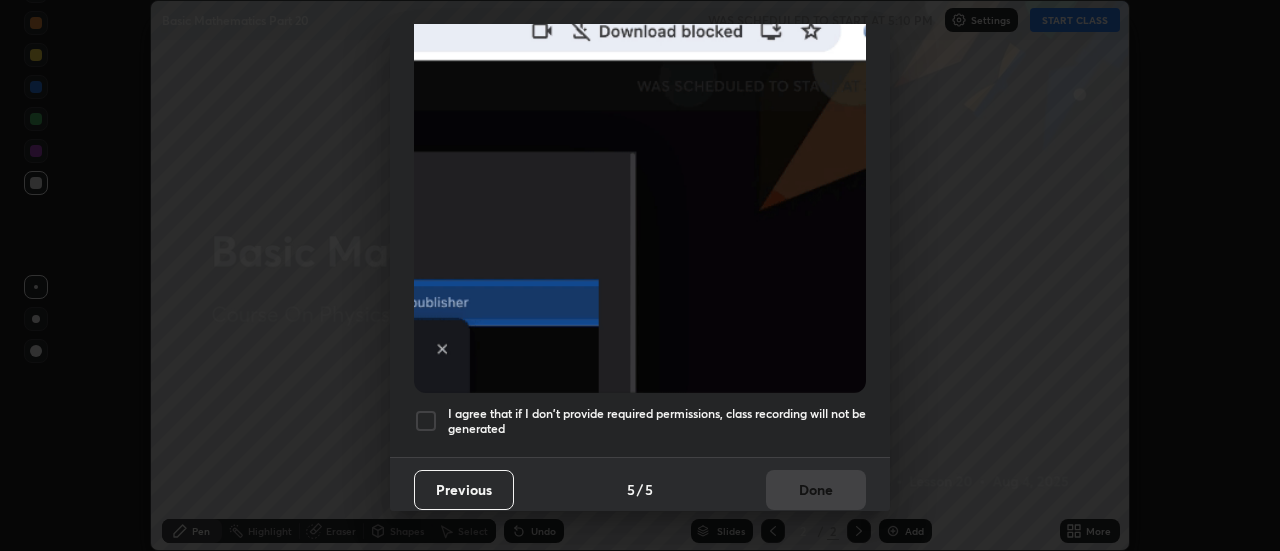 click at bounding box center [426, 421] 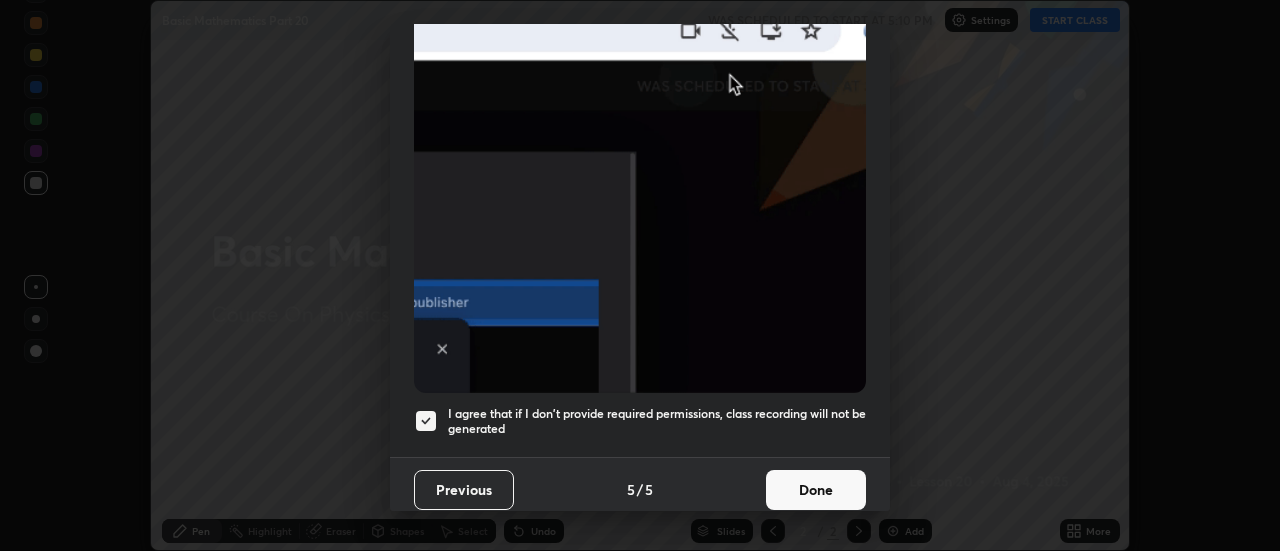 click on "Done" at bounding box center (816, 490) 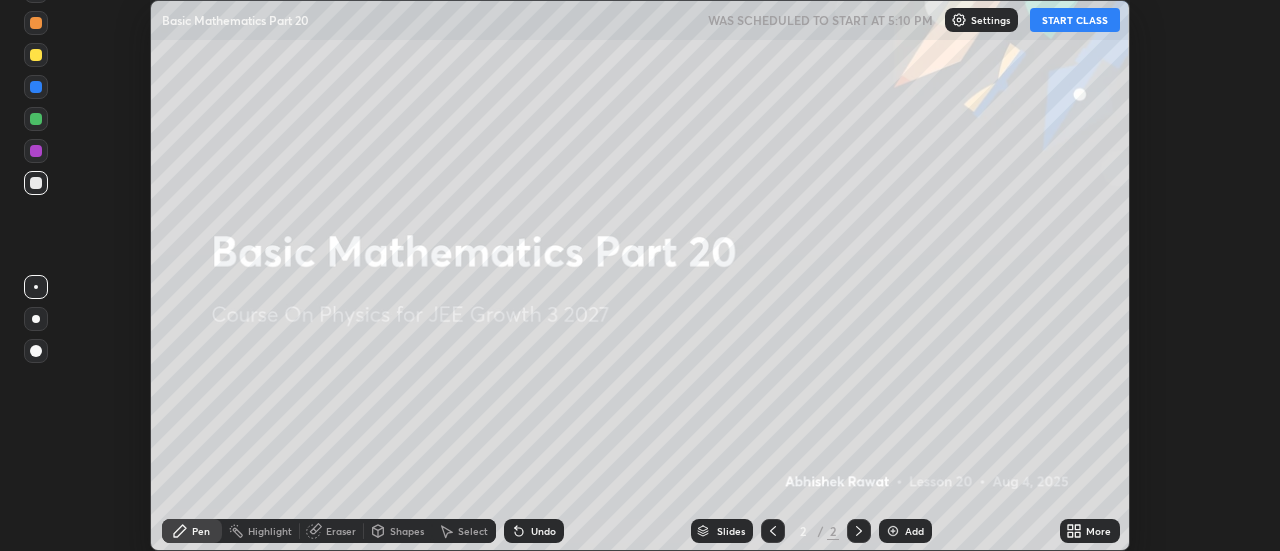 click 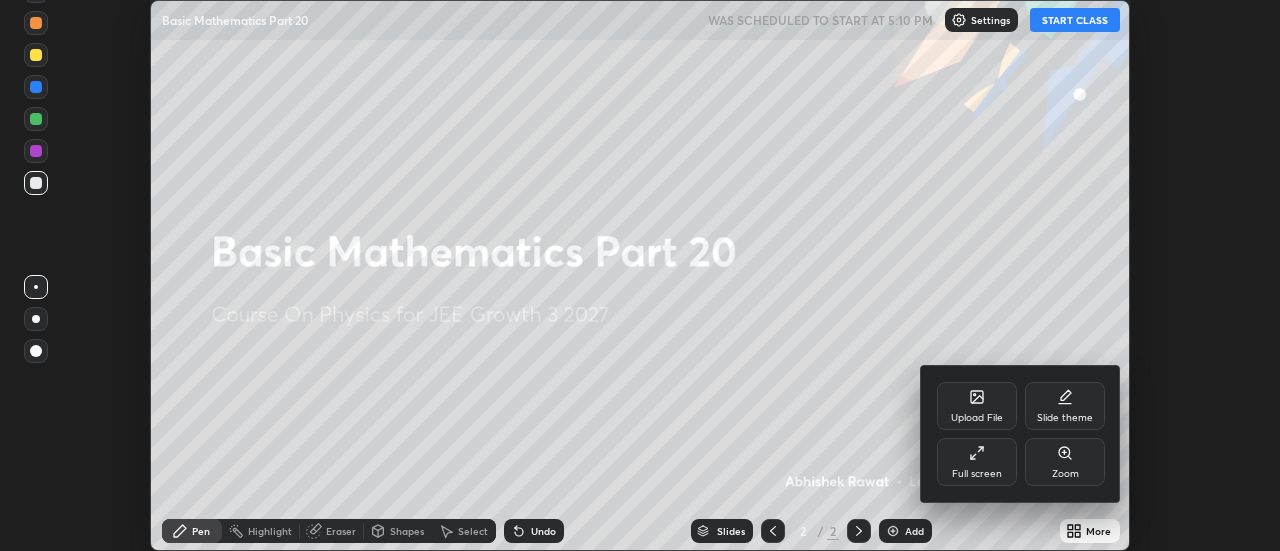 click on "Full screen" at bounding box center (977, 462) 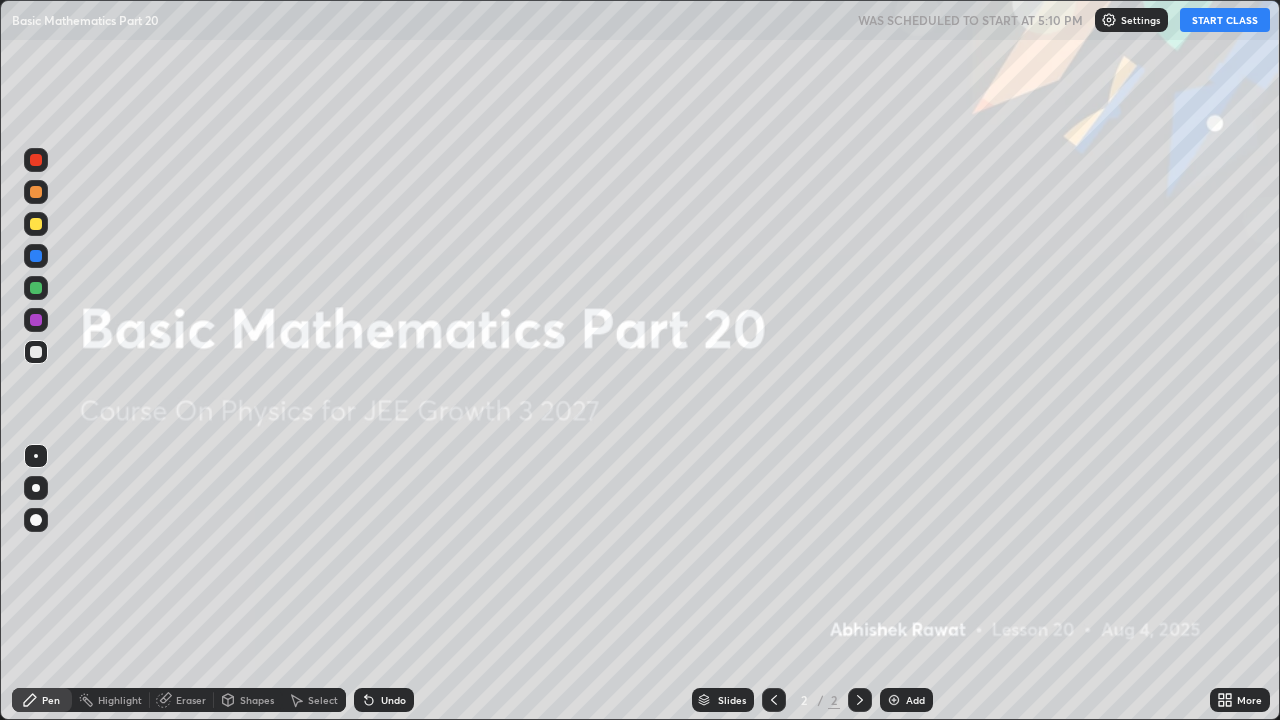 scroll, scrollTop: 99280, scrollLeft: 98720, axis: both 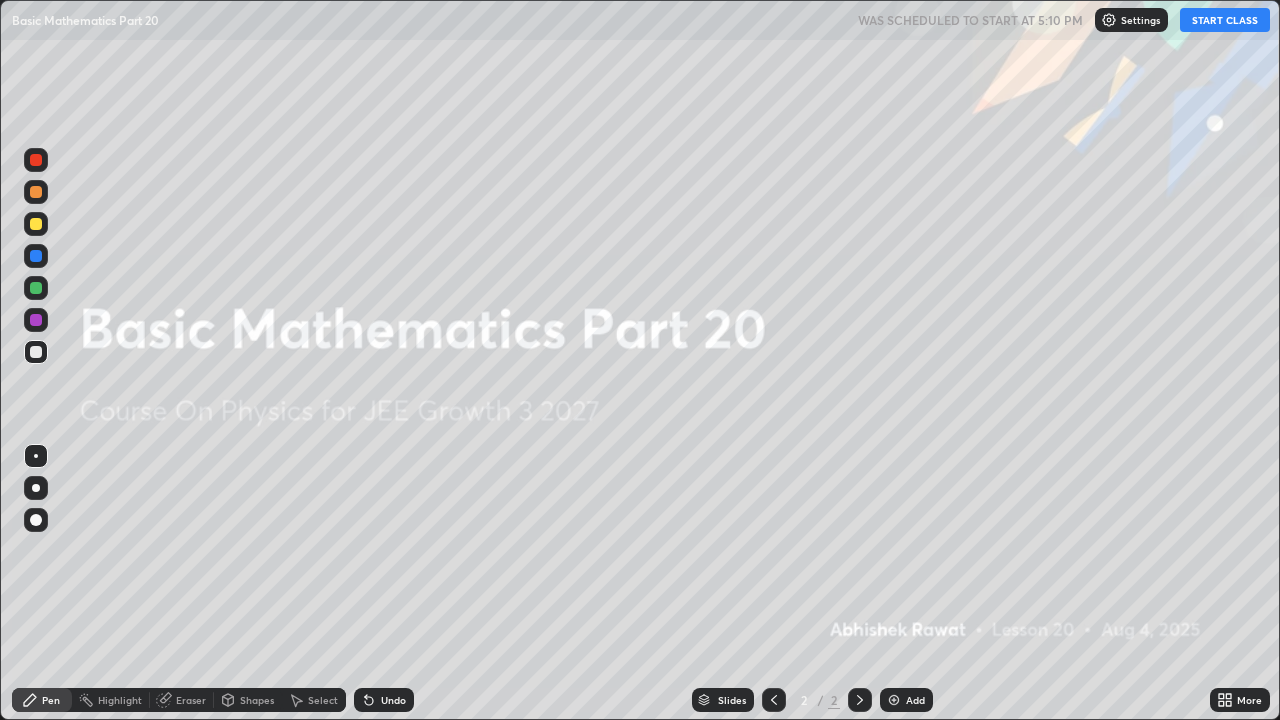 click on "START CLASS" at bounding box center [1225, 20] 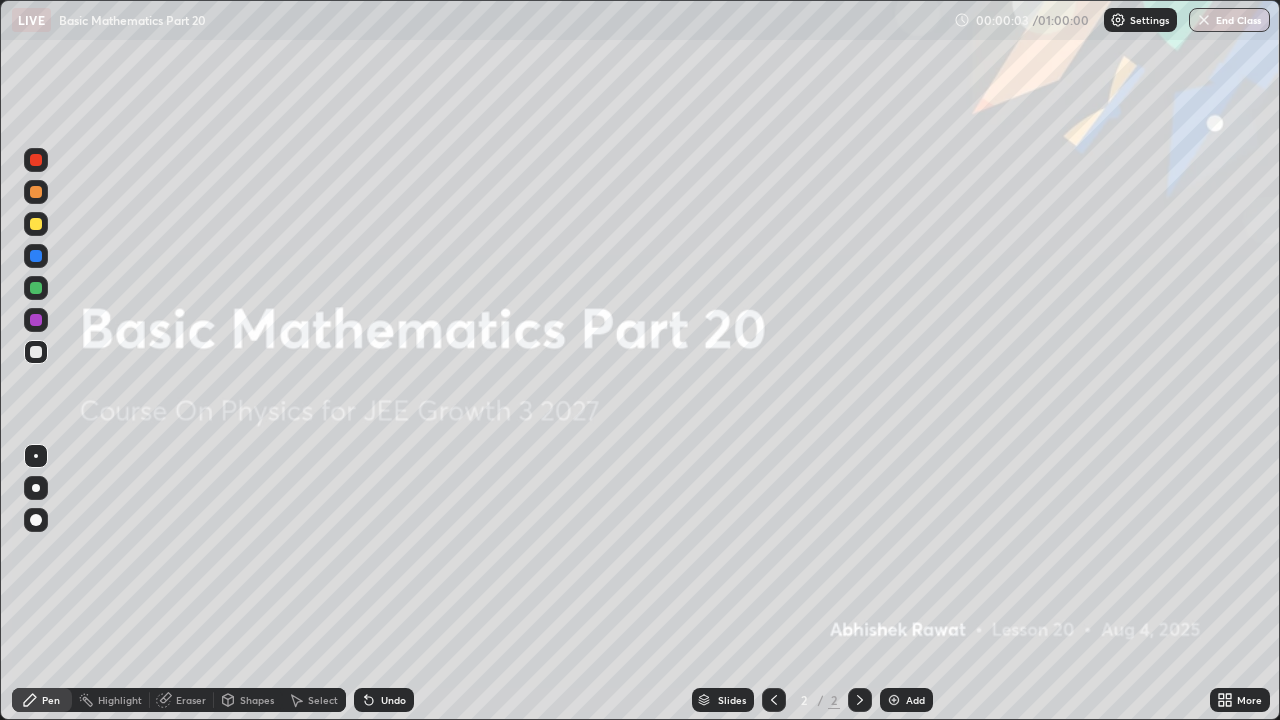click at bounding box center [894, 700] 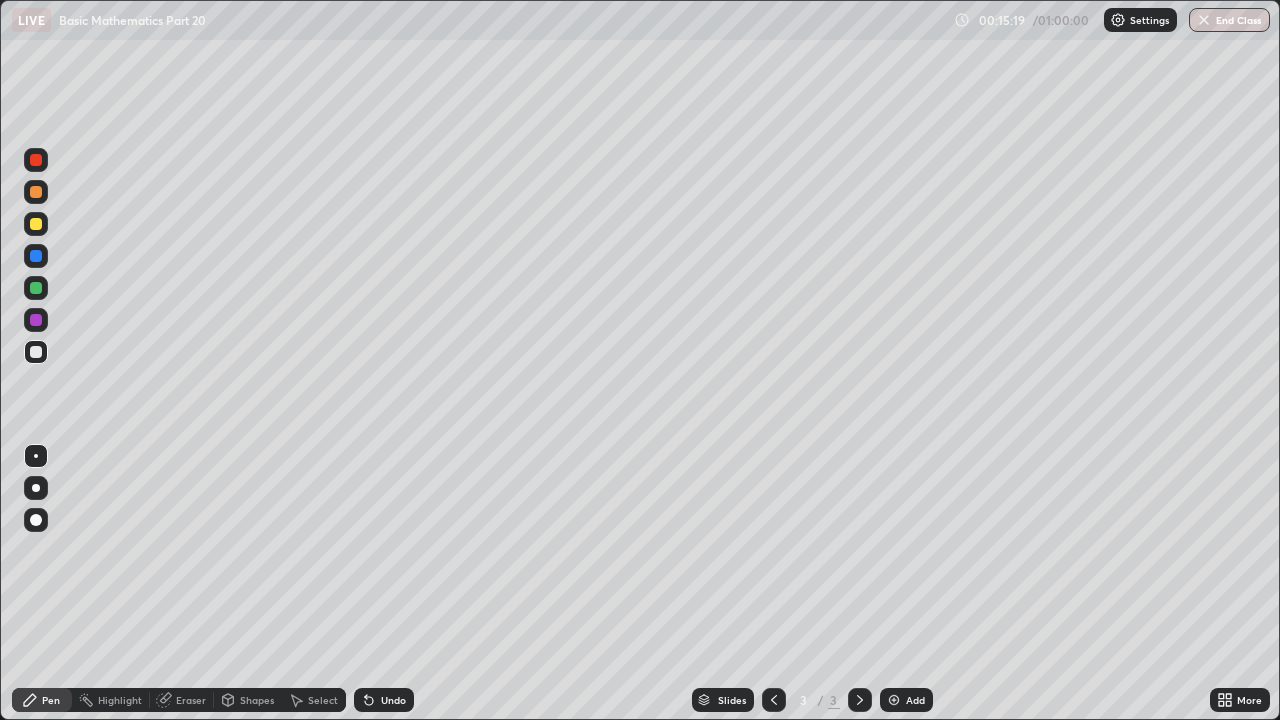 click on "Add" at bounding box center (906, 700) 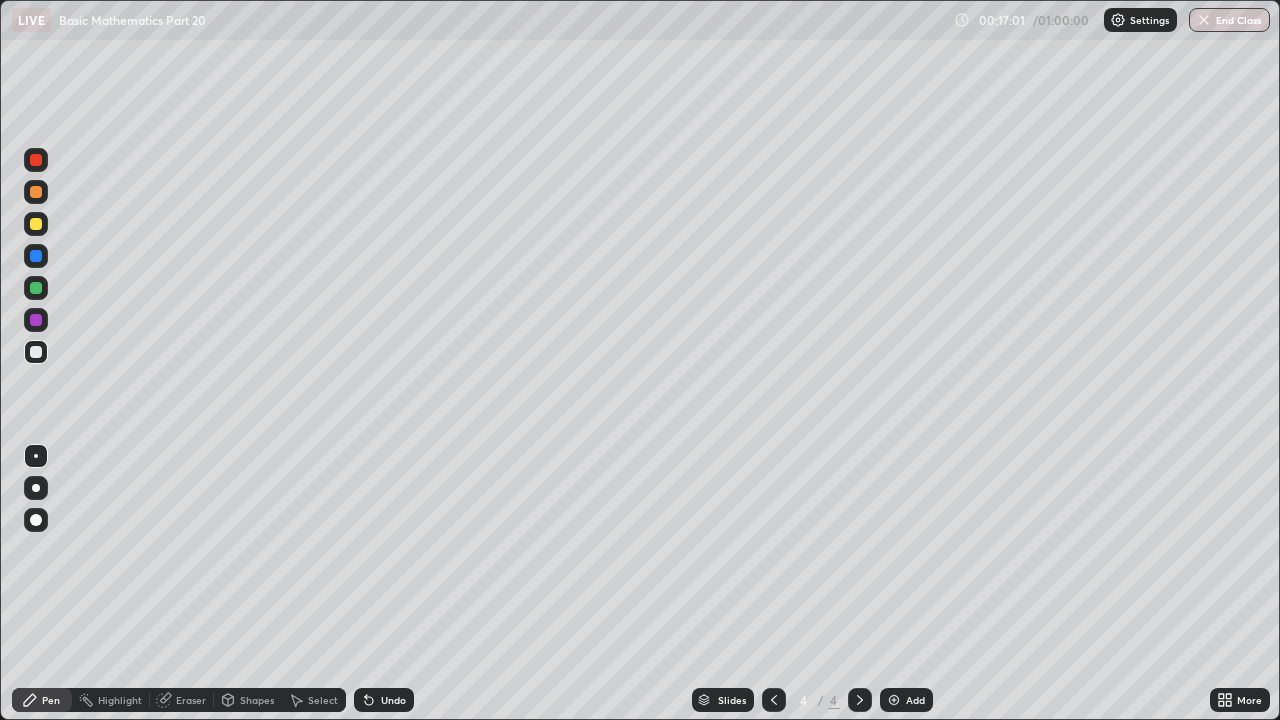click on "Eraser" at bounding box center (182, 700) 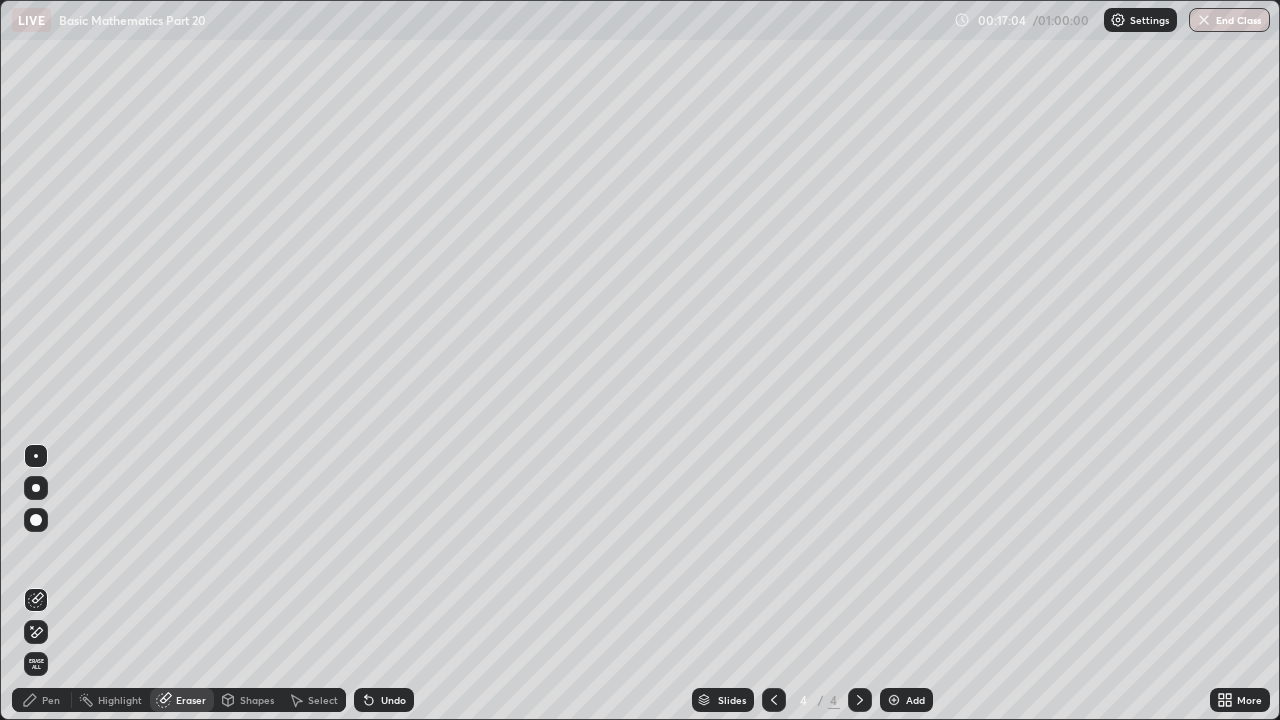 click on "Pen" at bounding box center [42, 700] 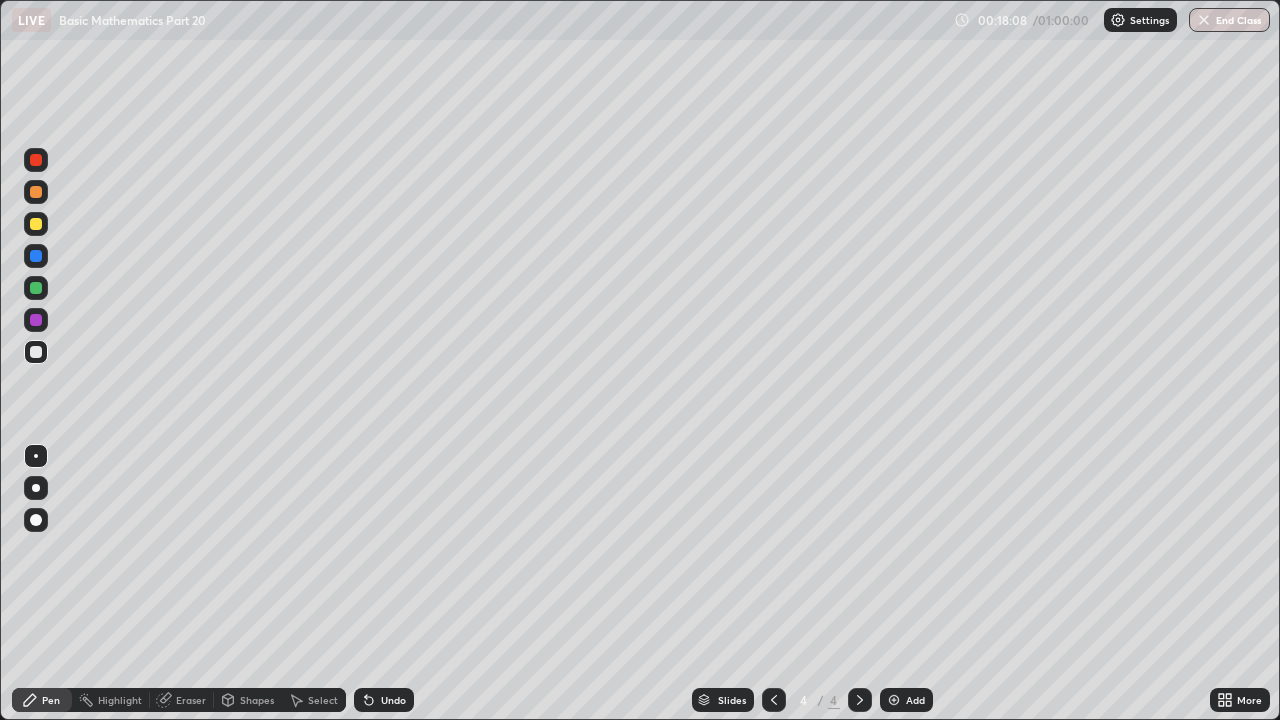 click 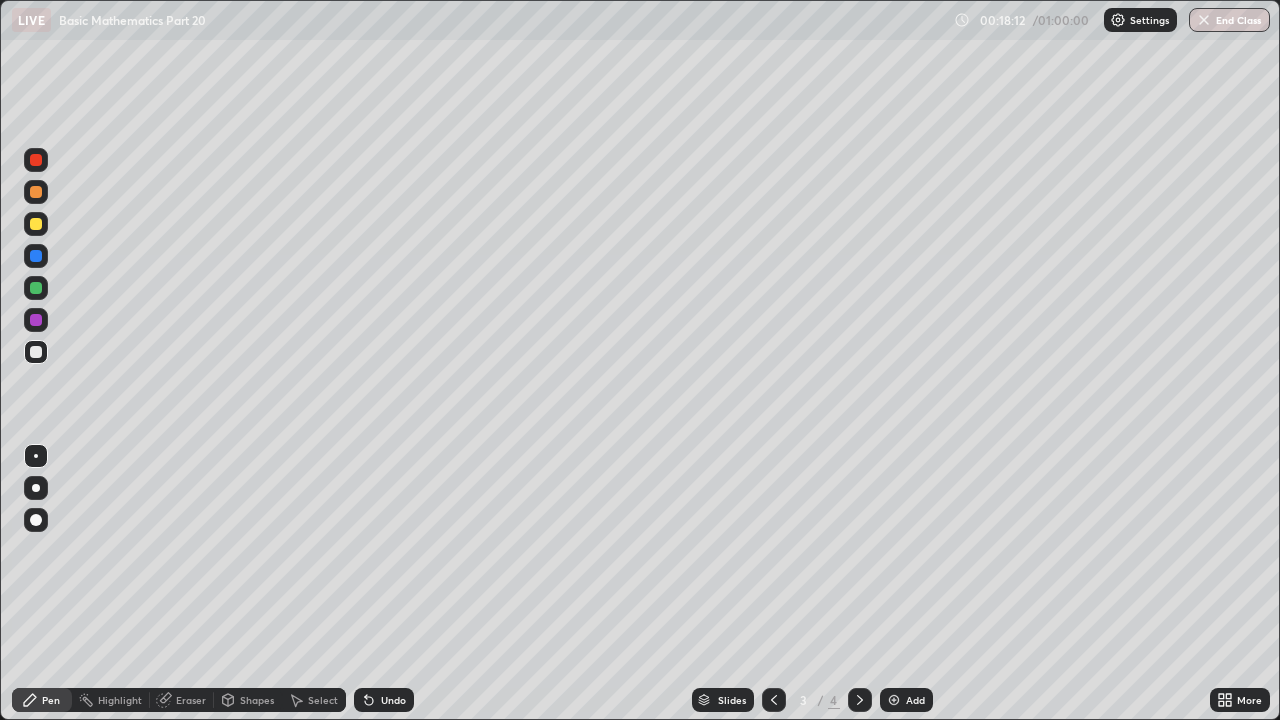 click 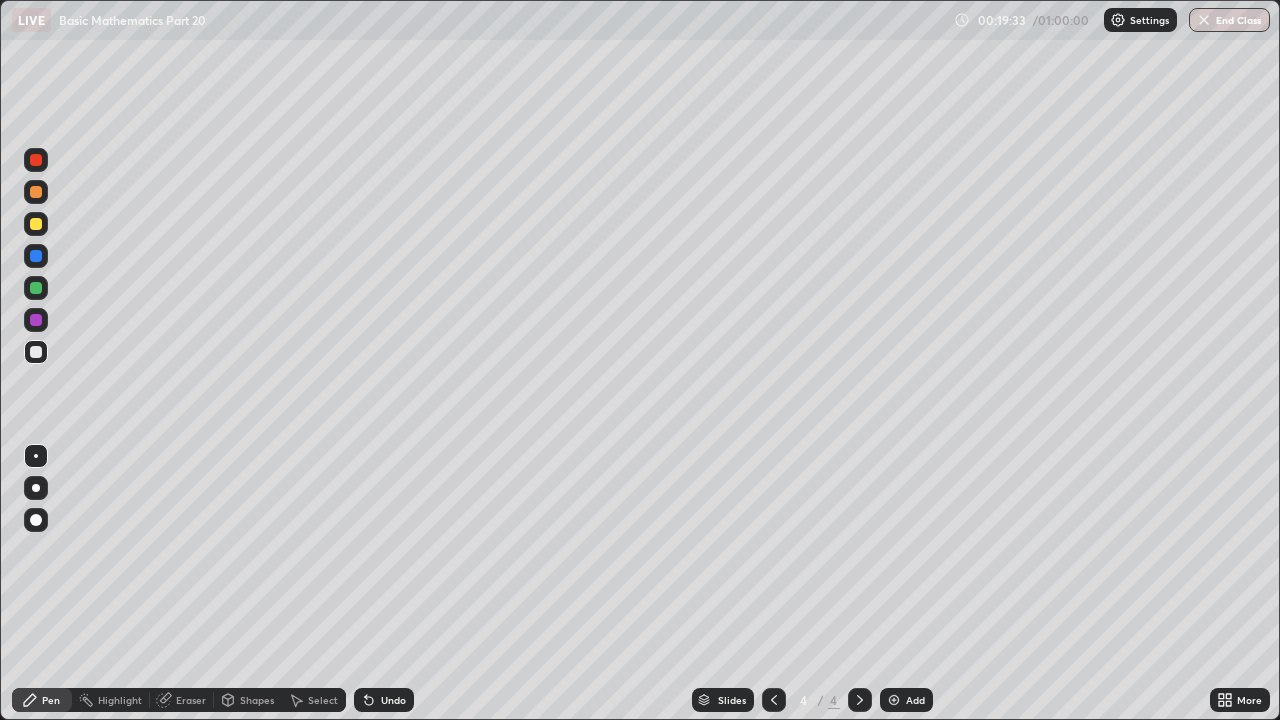 click on "Eraser" at bounding box center (191, 700) 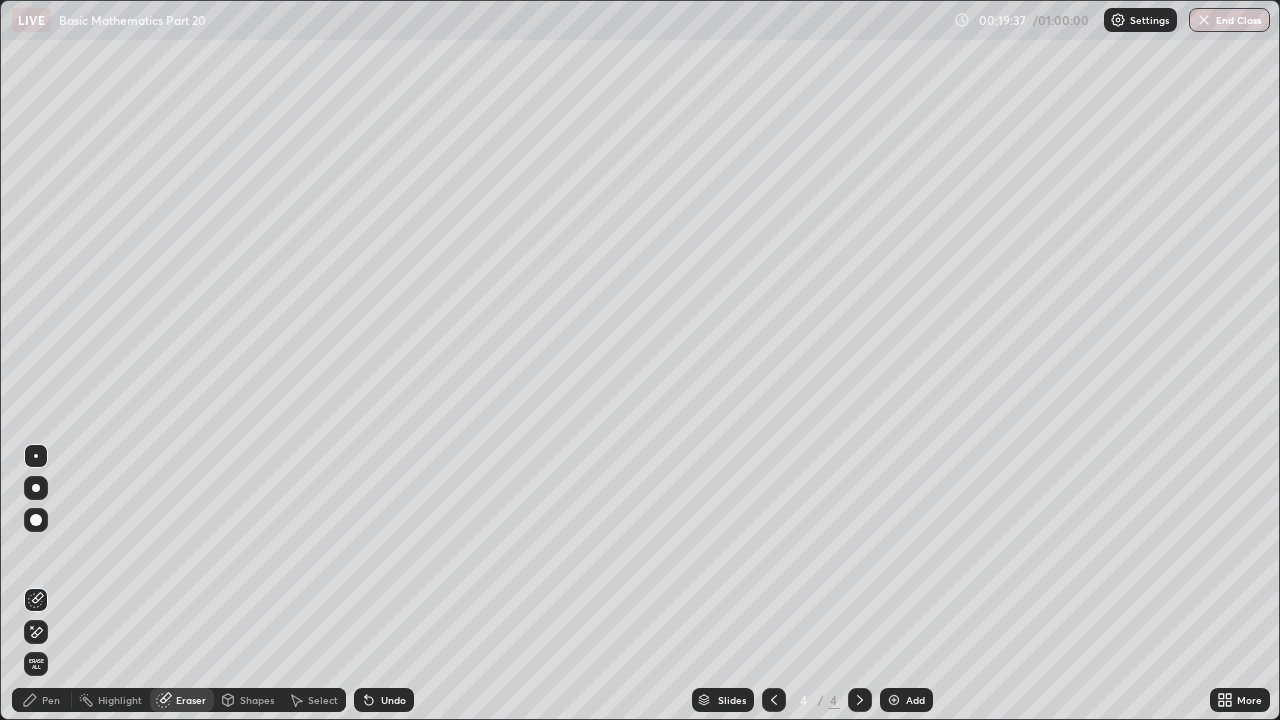 click on "Pen" at bounding box center [42, 700] 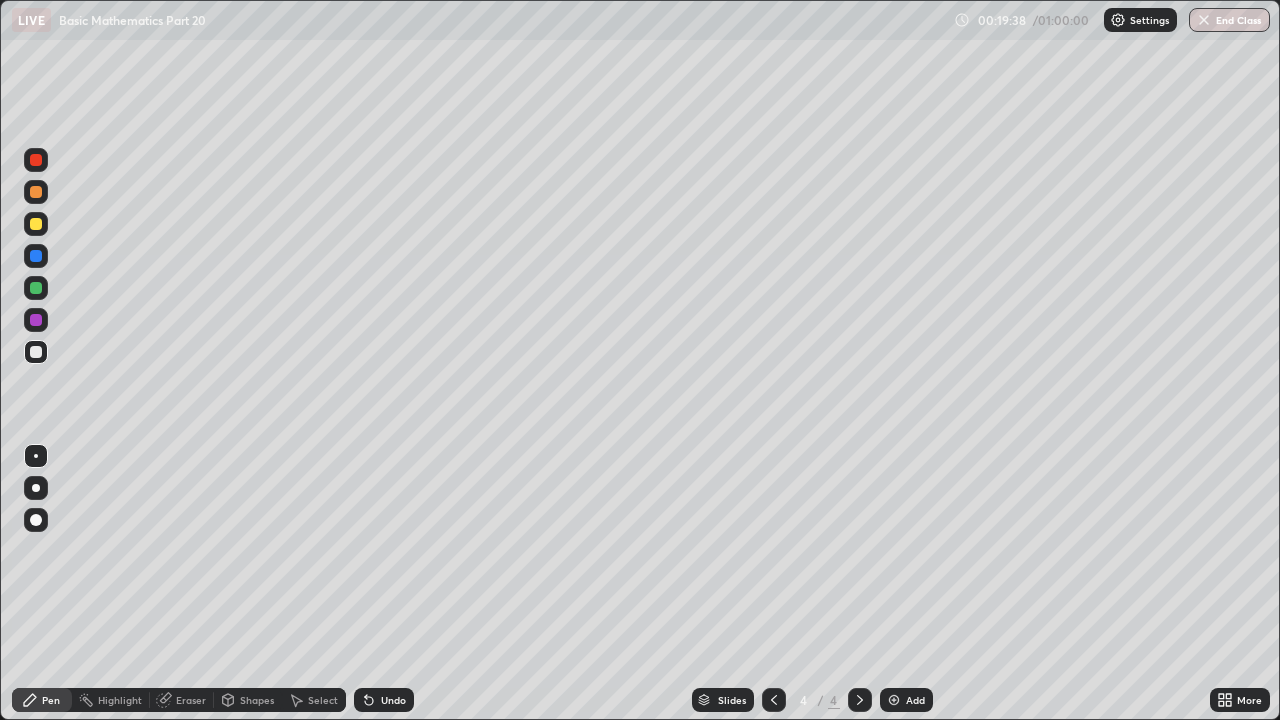 click at bounding box center (36, 224) 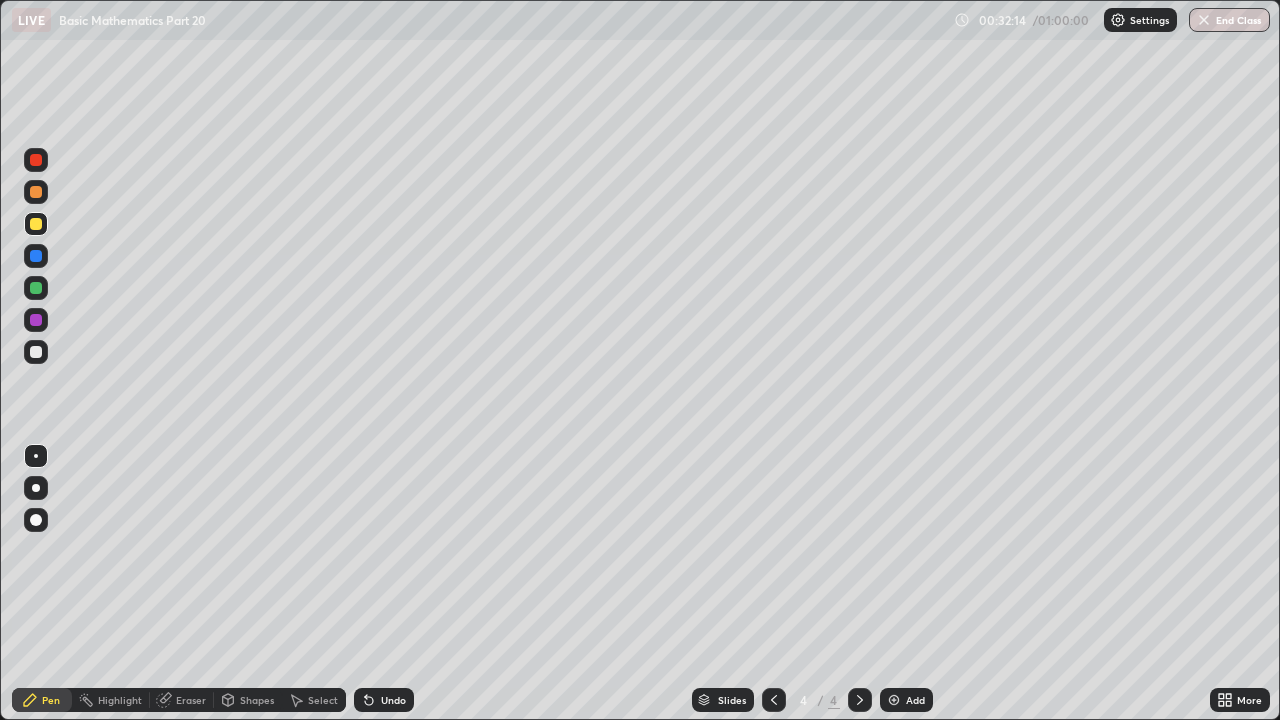 click at bounding box center (894, 700) 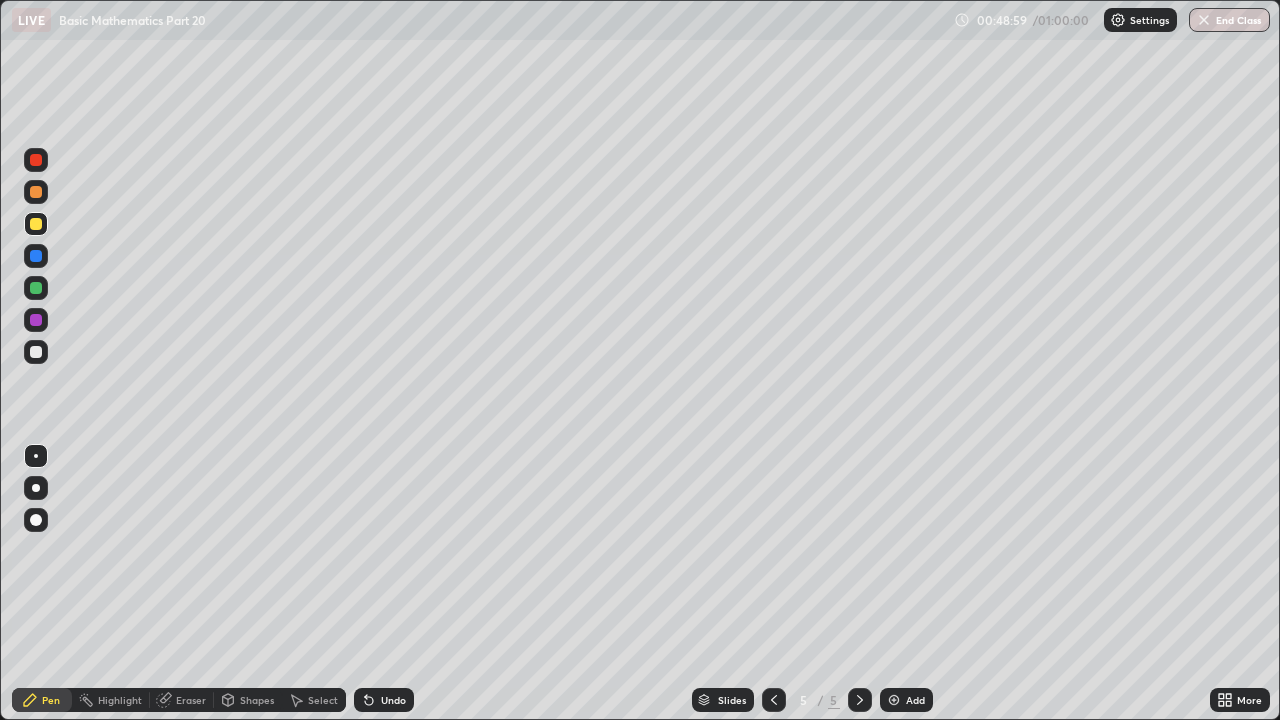 click on "End Class" at bounding box center (1229, 20) 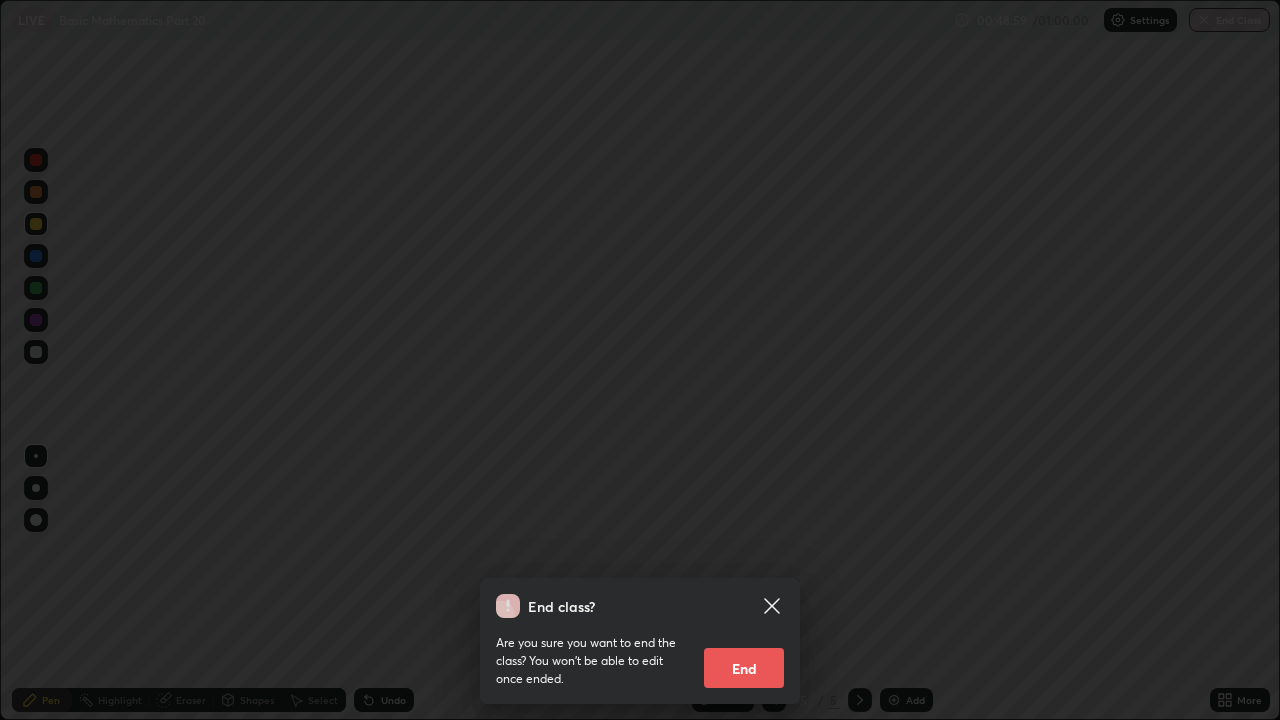click on "End class? Are you sure you want to end the class? You won’t be able to edit once ended. End" at bounding box center (640, 360) 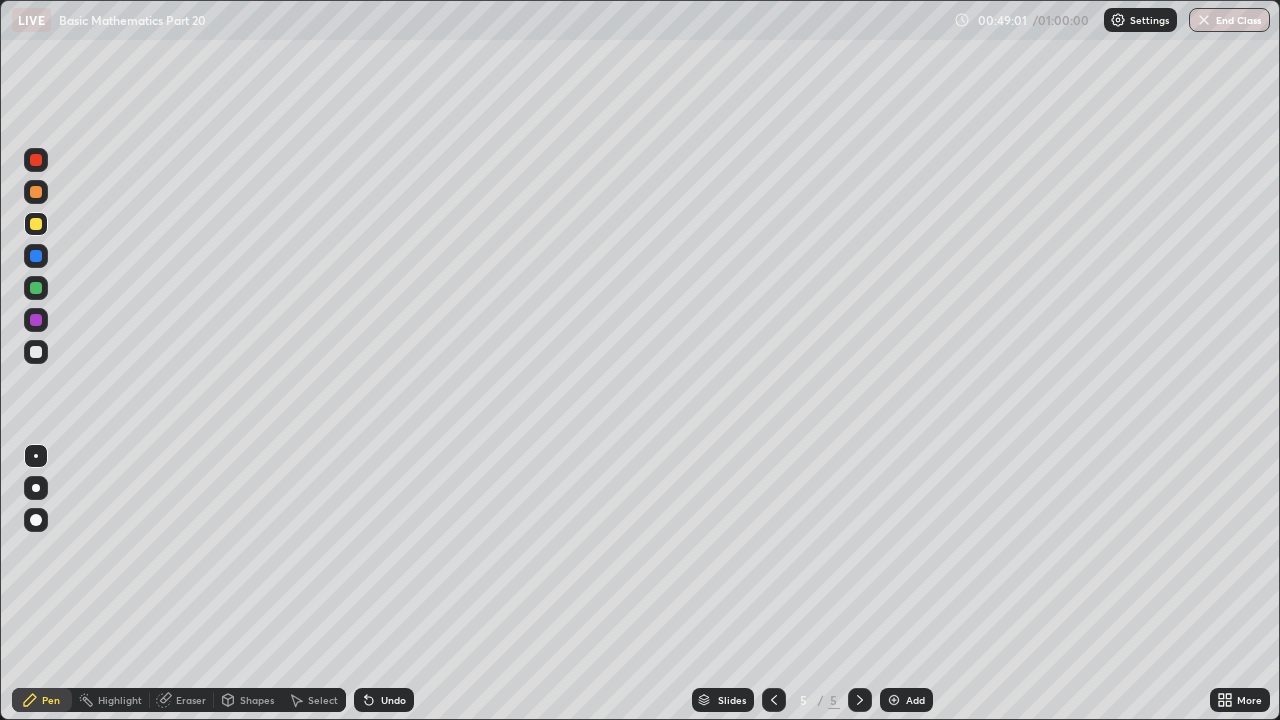 click at bounding box center (1204, 20) 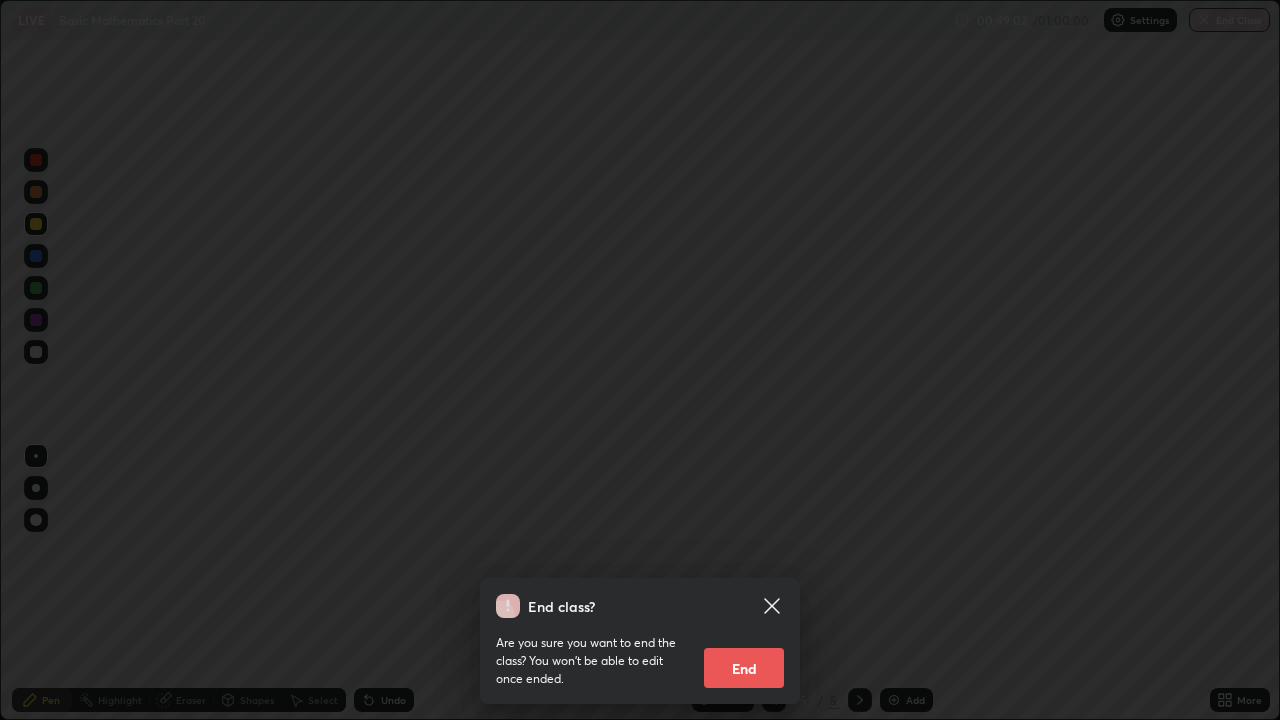 click on "End" at bounding box center (744, 668) 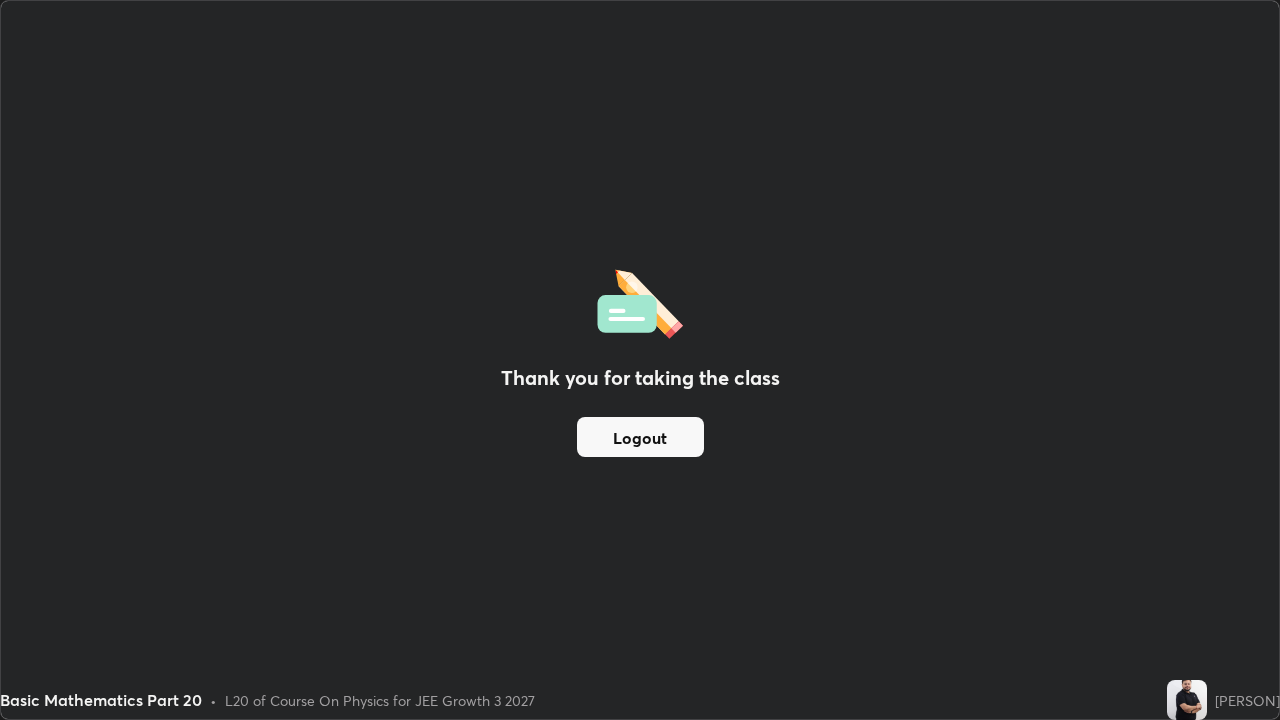 click on "Logout" at bounding box center (640, 437) 